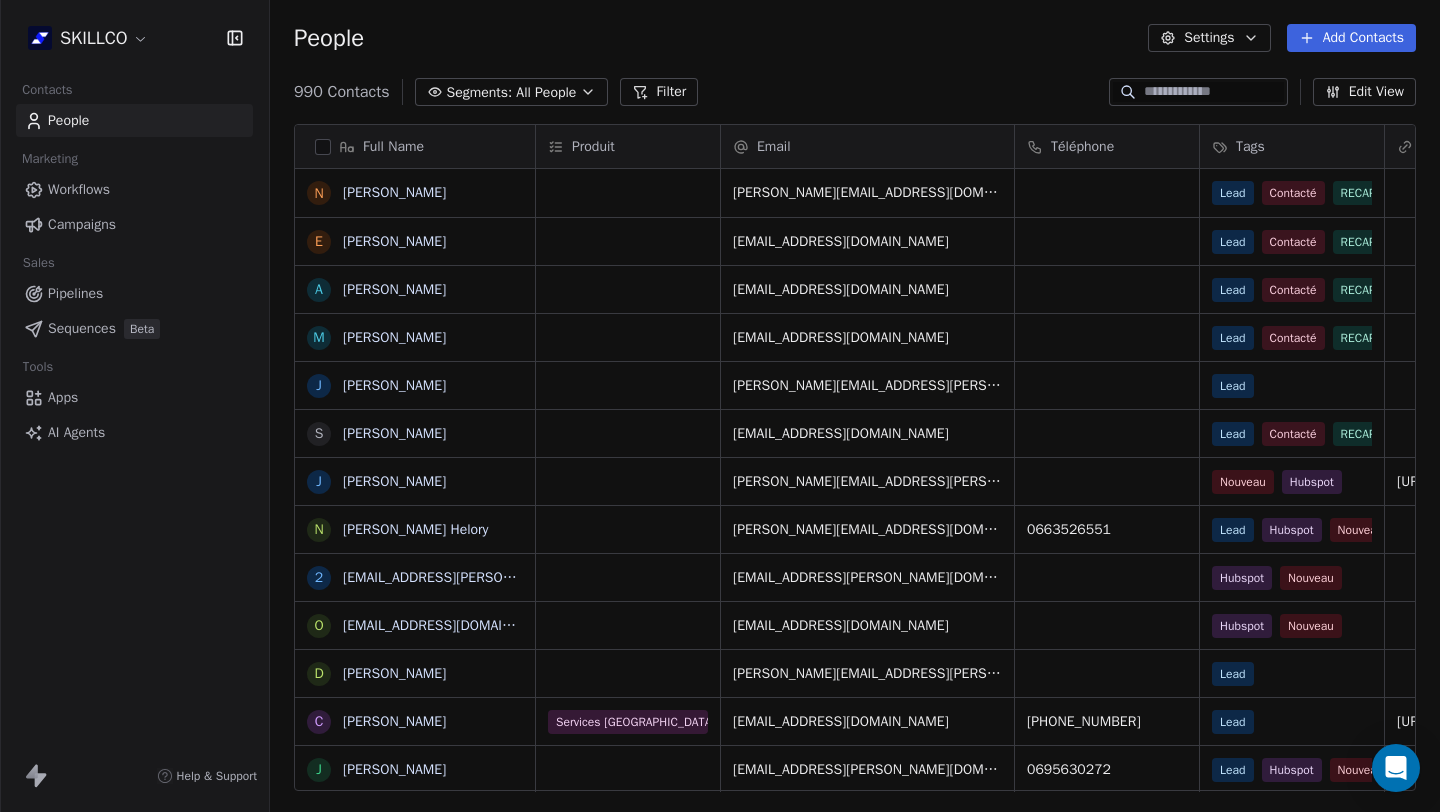 scroll, scrollTop: 0, scrollLeft: 0, axis: both 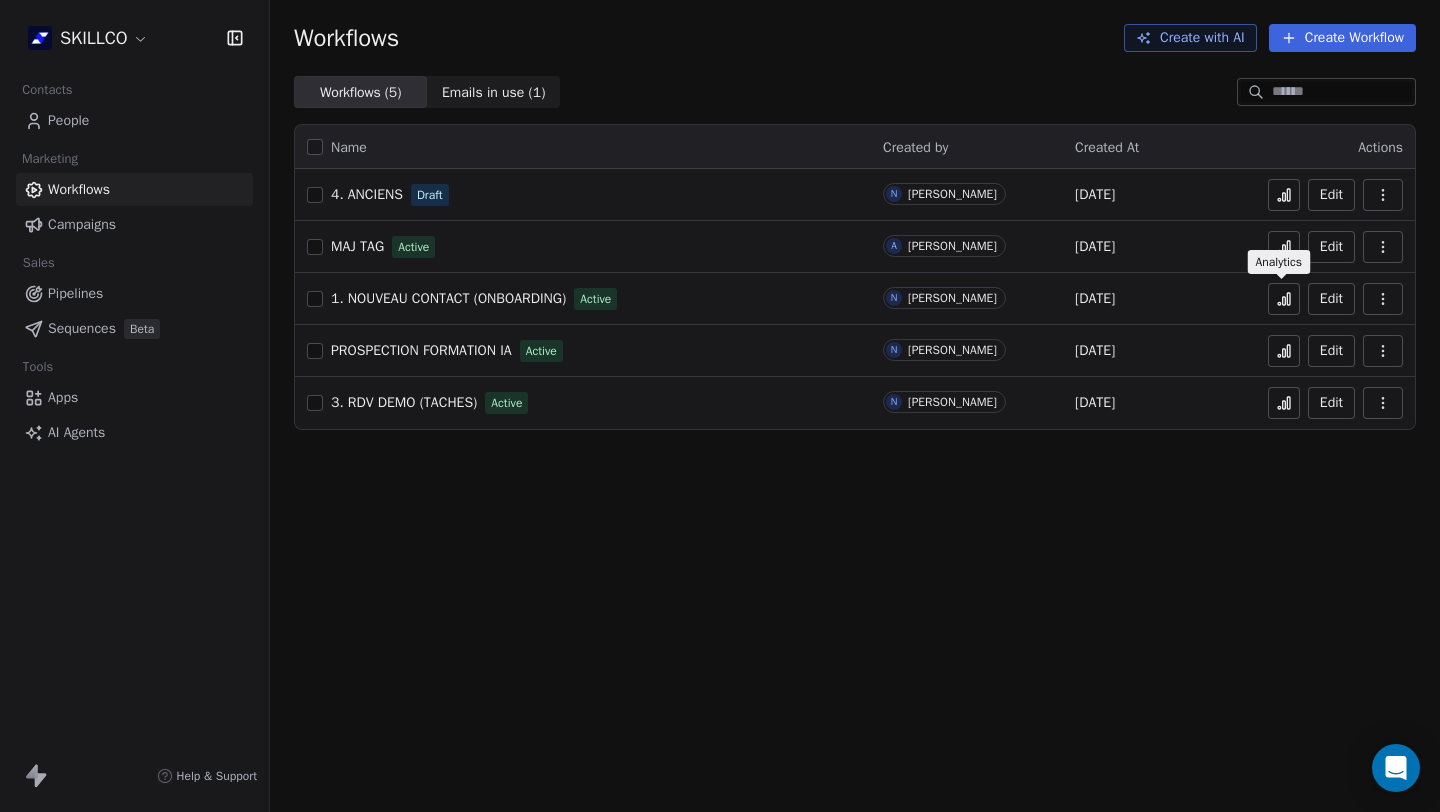 click at bounding box center (1284, 299) 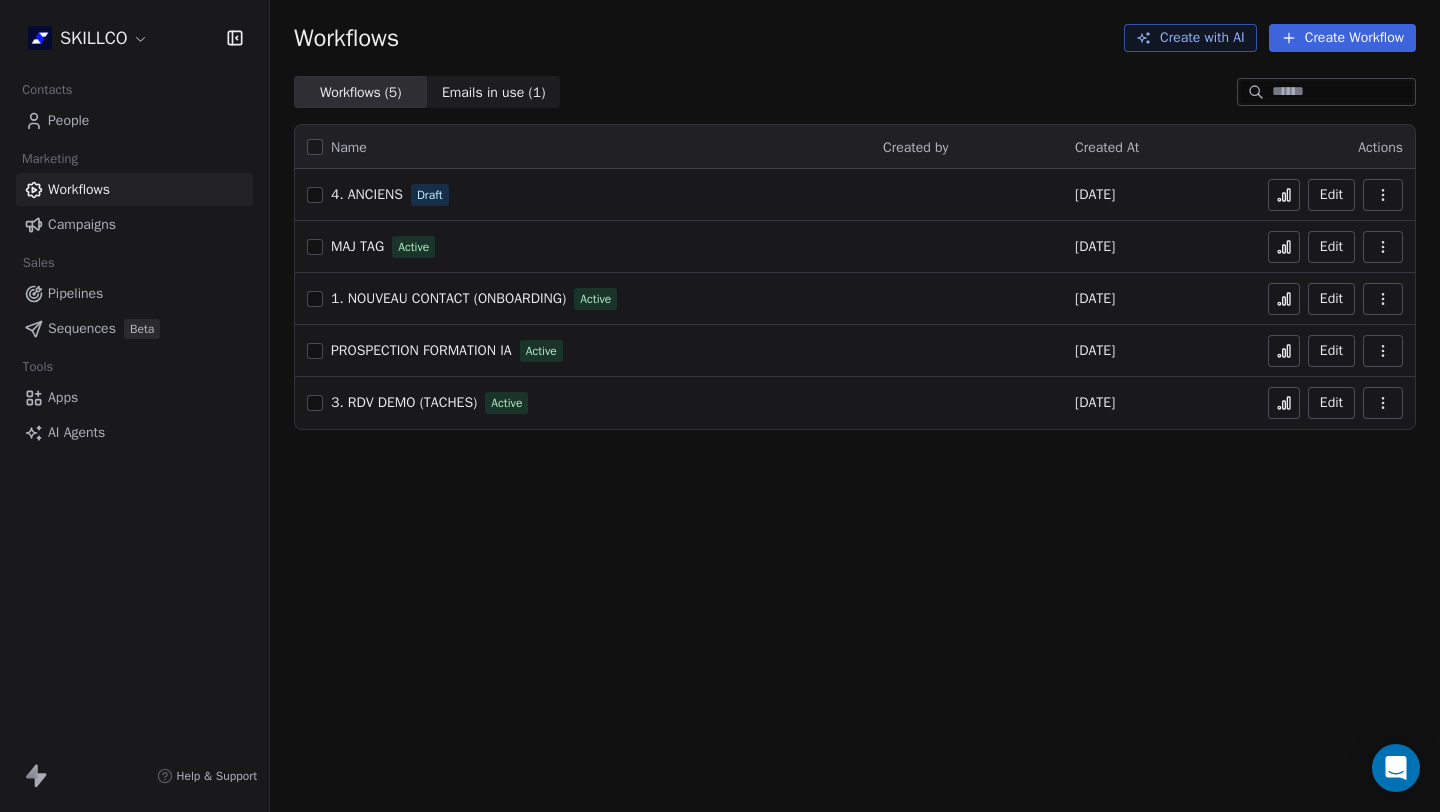 scroll, scrollTop: 0, scrollLeft: 0, axis: both 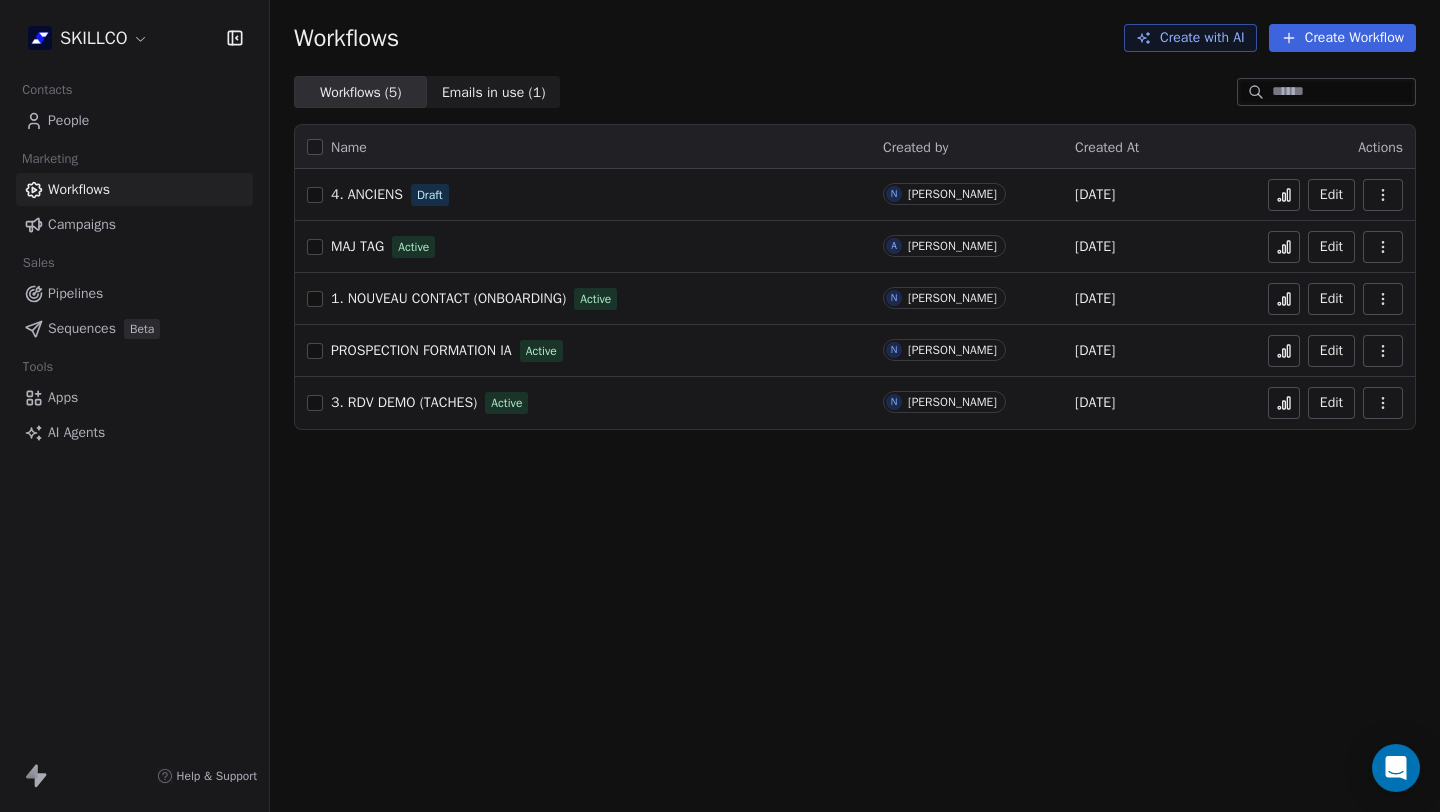 click 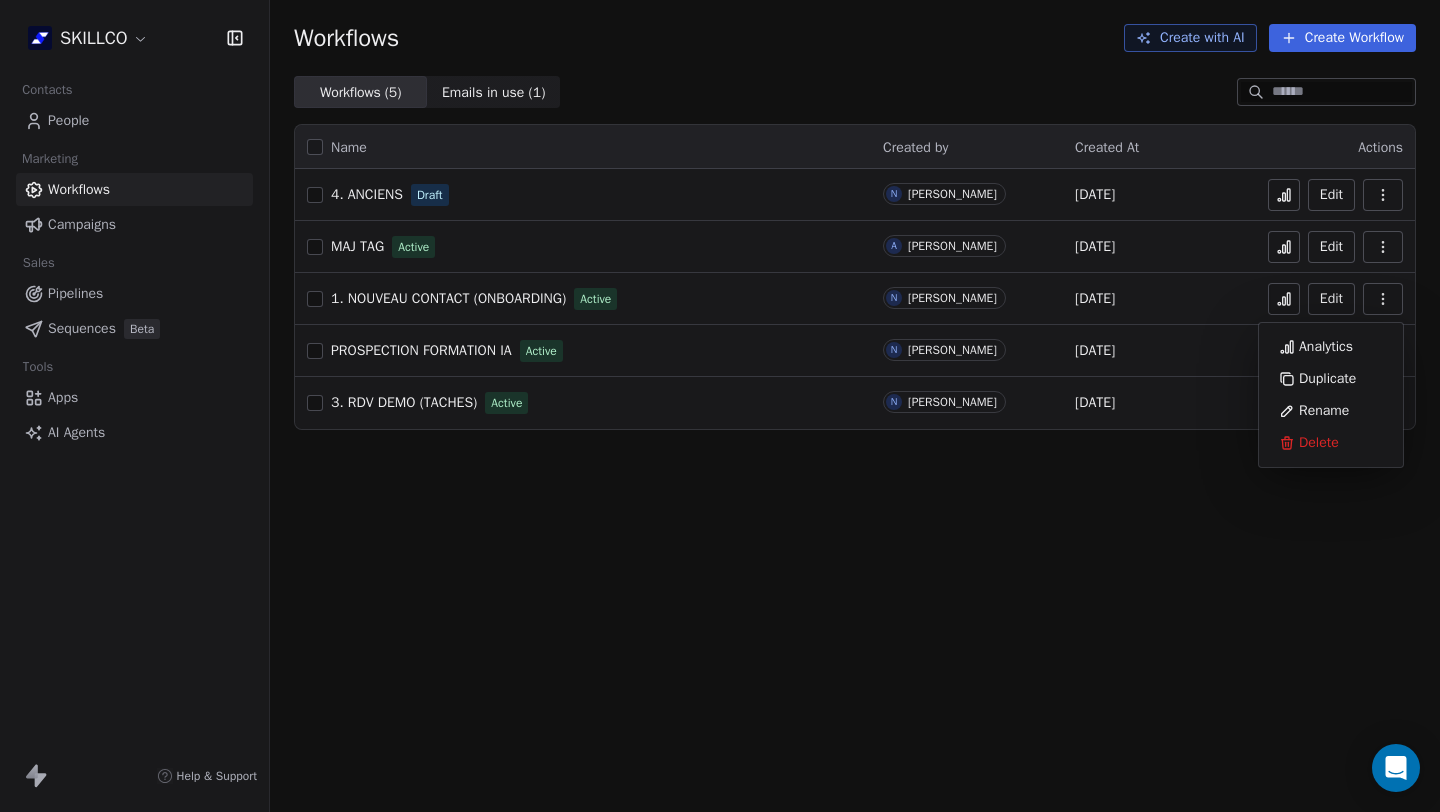 click on "Edit" at bounding box center (1331, 299) 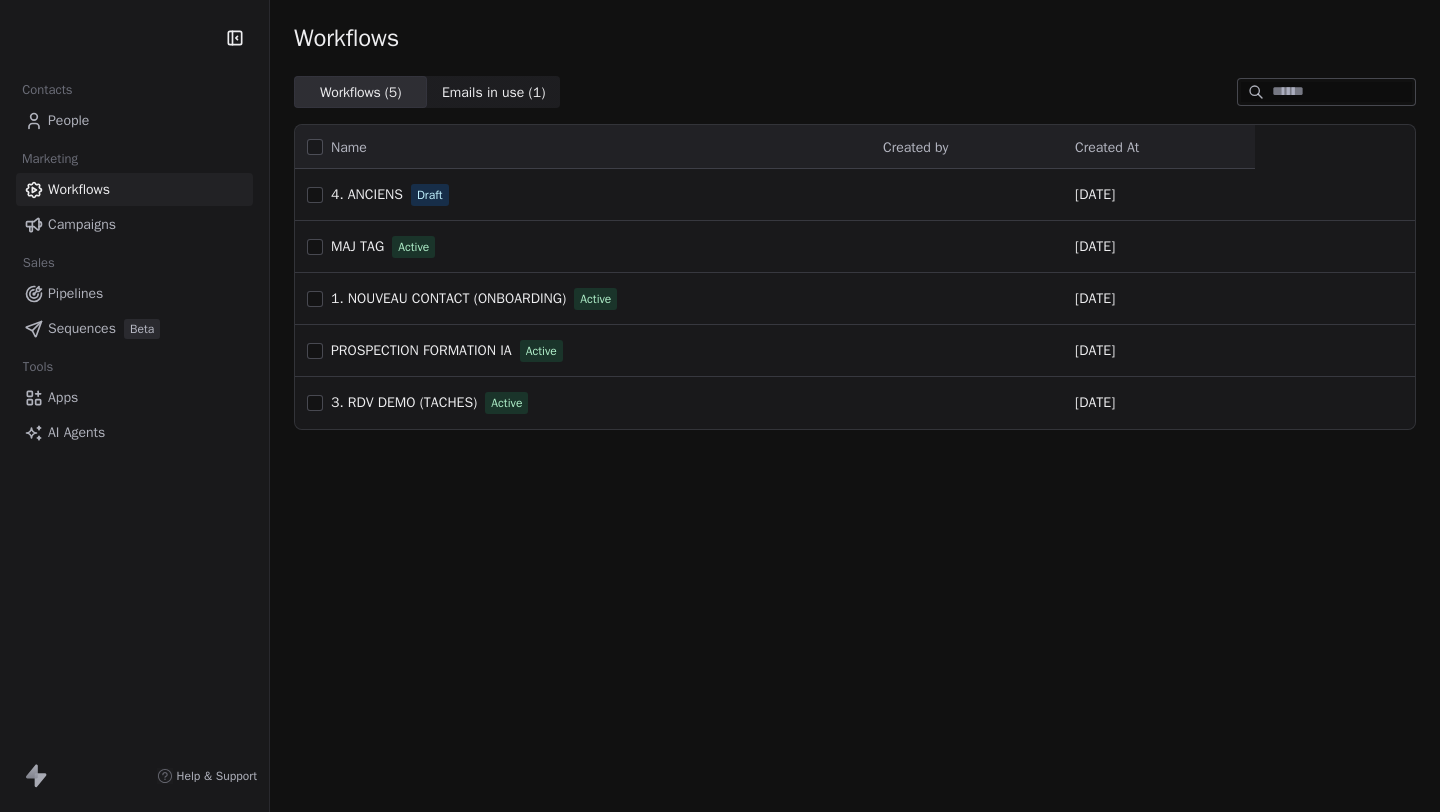 scroll, scrollTop: 0, scrollLeft: 0, axis: both 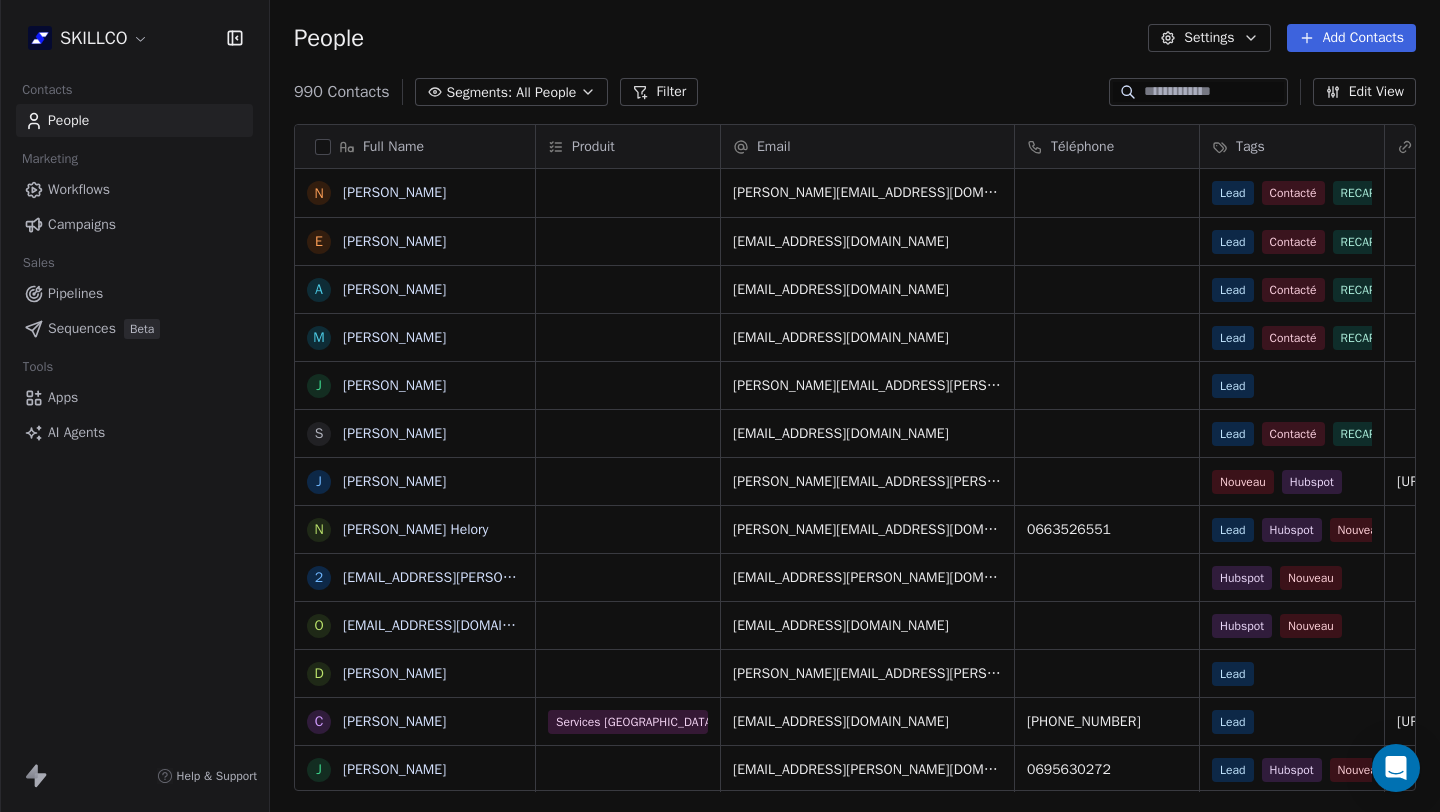 click on "Settings" at bounding box center (1209, 38) 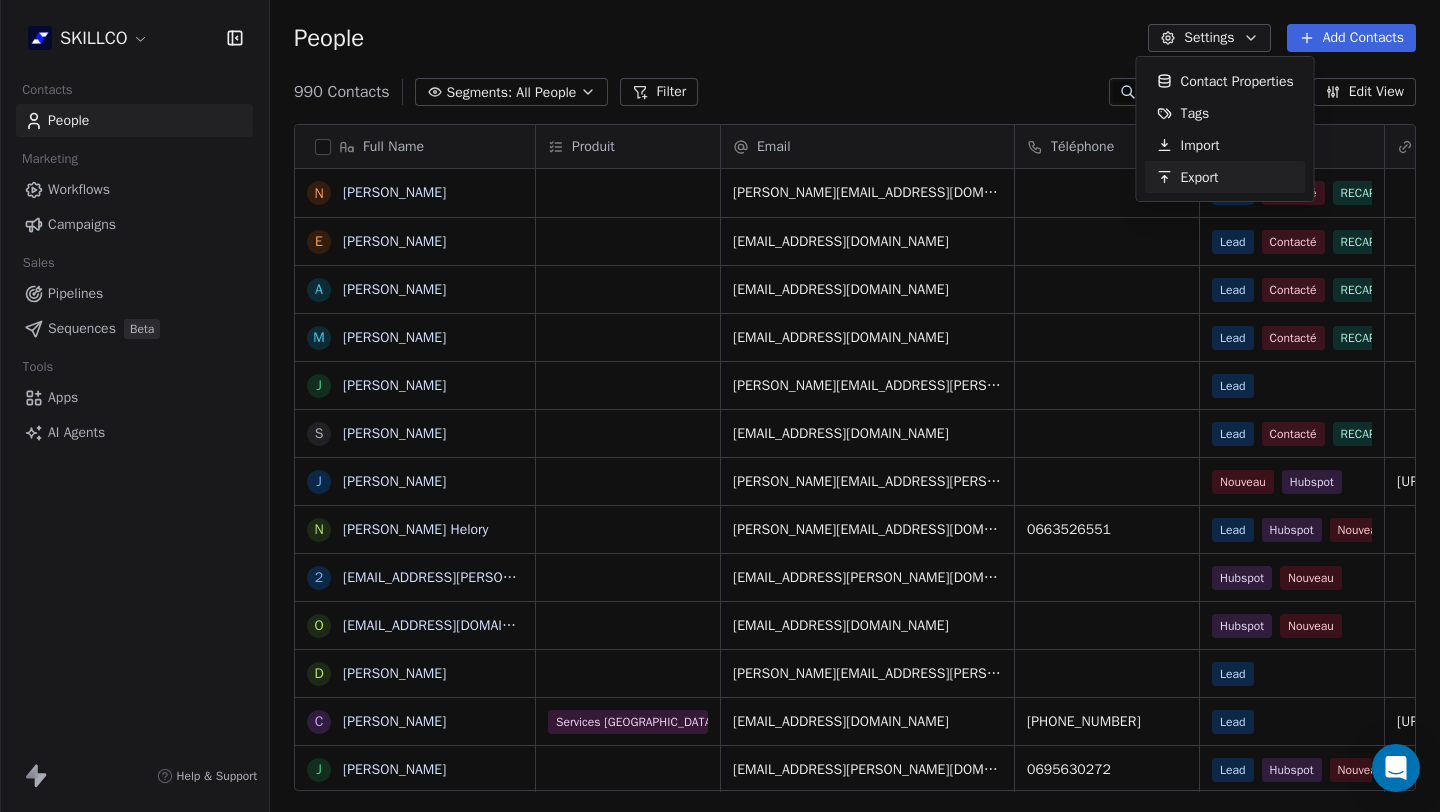 click on "SKILLCO Contacts People Marketing Workflows Campaigns Sales Pipelines Sequences Beta Tools Apps AI Agents Help & Support People Settings  Add Contacts 990 Contacts Segments: All People Filter  Edit View Tag Add to Sequence Export Full Name N Nicolas LE MORVAN E Emmanuel Balpe A Ainhoa Bermeo m massimo davoli J Judith Haggard s sébastien tassier J Johnathan Dunett N Nixon Helory 2 2900cdl.helene@gmail.com o oumaima.tafhi@usmba.ac.ma D Daniela Coleman C Cédric Brandon J Joaquim Da Costa n ndibumusungayibenedicte@gmail.com p pyros_man@hotmail.com B Bournais Pierre n narcissecomlanbismark@gmail.com c chrishamuli2015@gmail.com s shangiricha@gmail.com G Gilbert Tinouade T Tinouade Gilbert k k.larbaoui@univ-chlef.dz b benjosagne@gmail.com f f.natacha@yahoo.fr G Grégory LUCRY a axelomamingo@gmail.com D Dhruva Dhruva A Abdelali Allouch b boukakarogersimplice@gmail.com n nadiebaj@gmail.com v vatomialysoa@gmail.com t tamara buns s stephanehiiderz97@gmail.com Produit Email Téléphone Tags Site internet Job Title" at bounding box center [720, 406] 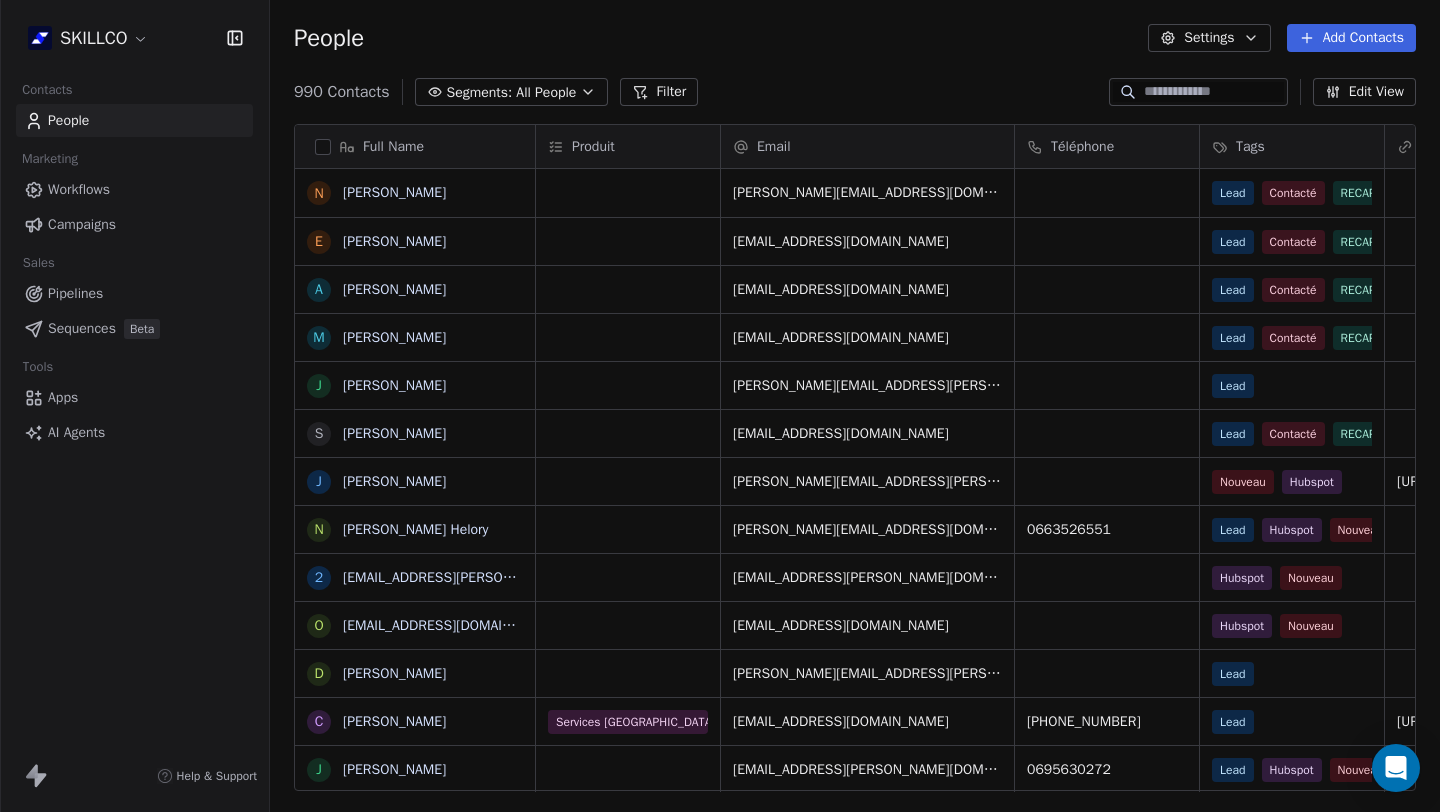 click on "SKILLCO Contacts People Marketing Workflows Campaigns Sales Pipelines Sequences Beta Tools Apps AI Agents Help & Support People Settings  Add Contacts 990 Contacts Segments: All People Filter  Edit View Tag Add to Sequence Export Full Name N Nicolas LE MORVAN E Emmanuel Balpe A Ainhoa Bermeo m massimo davoli J Judith Haggard s sébastien tassier J Johnathan Dunett N Nixon Helory 2 2900cdl.helene@gmail.com o oumaima.tafhi@usmba.ac.ma D Daniela Coleman C Cédric Brandon J Joaquim Da Costa n ndibumusungayibenedicte@gmail.com p pyros_man@hotmail.com B Bournais Pierre n narcissecomlanbismark@gmail.com c chrishamuli2015@gmail.com s shangiricha@gmail.com G Gilbert Tinouade T Tinouade Gilbert k k.larbaoui@univ-chlef.dz b benjosagne@gmail.com f f.natacha@yahoo.fr G Grégory LUCRY a axelomamingo@gmail.com D Dhruva Dhruva A Abdelali Allouch b boukakarogersimplice@gmail.com n nadiebaj@gmail.com v vatomialysoa@gmail.com t tamara buns s stephanehiiderz97@gmail.com Produit Email Téléphone Tags Site internet Job Title" at bounding box center [720, 406] 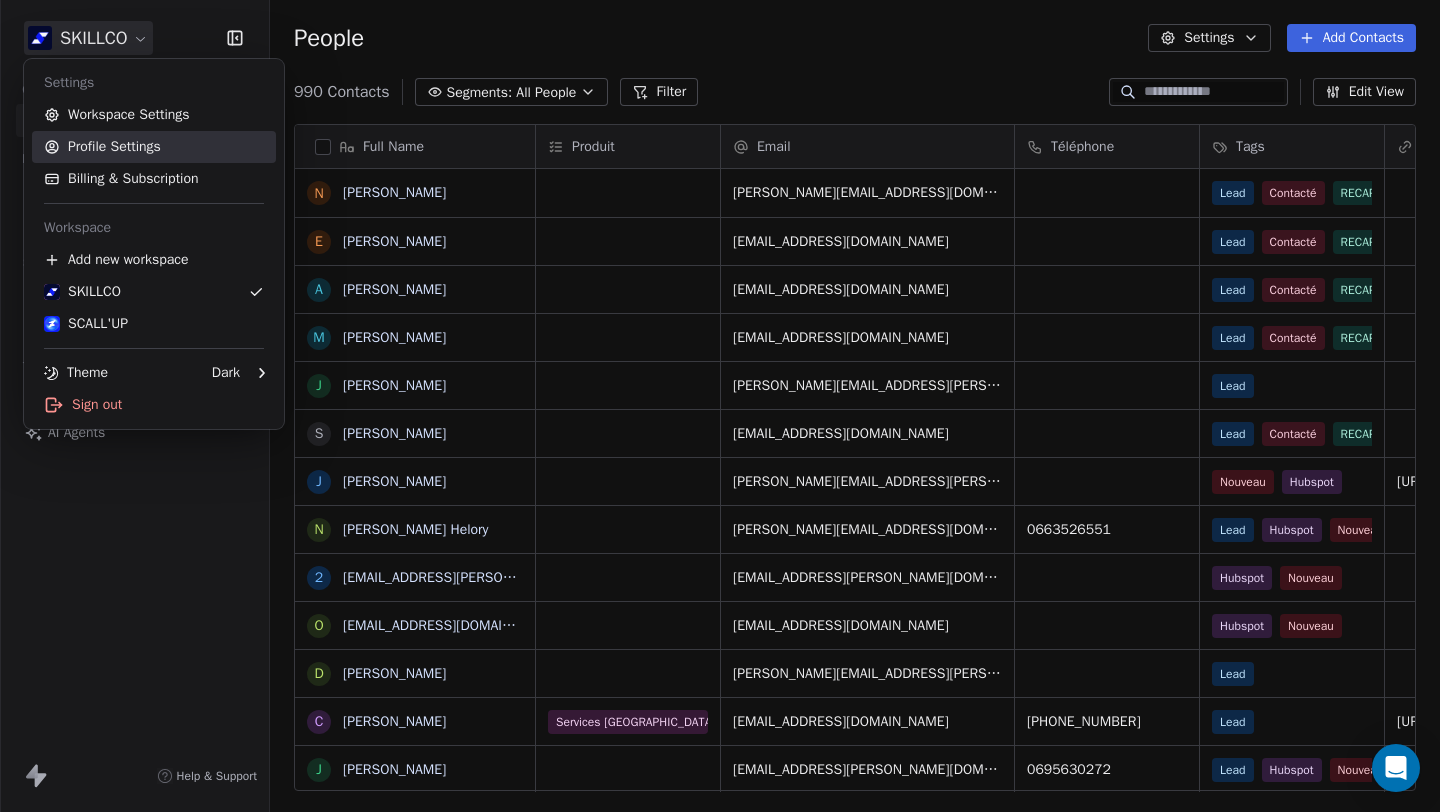 click on "Profile Settings" at bounding box center (154, 147) 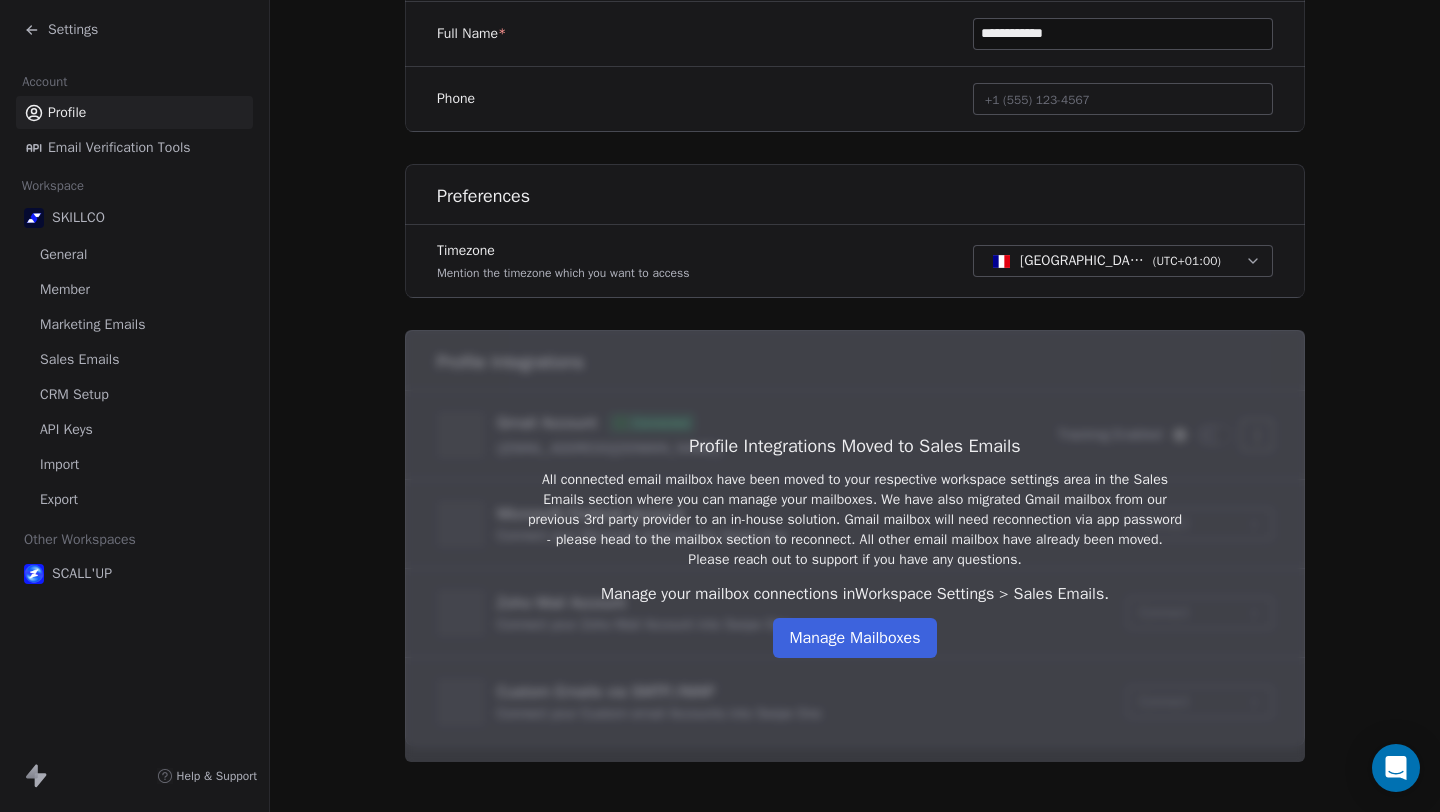 scroll, scrollTop: 462, scrollLeft: 0, axis: vertical 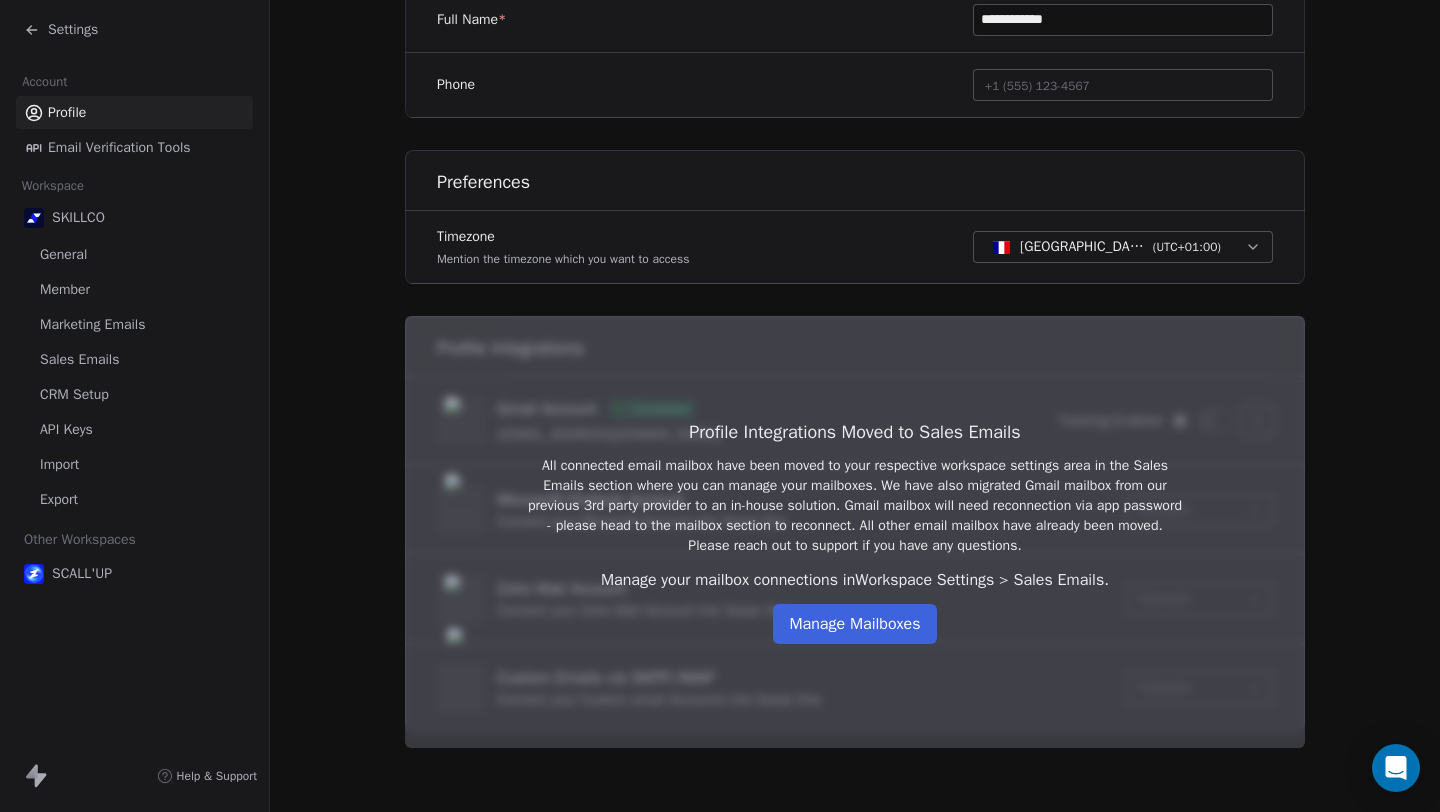 click on "Marketing Emails" at bounding box center [92, 324] 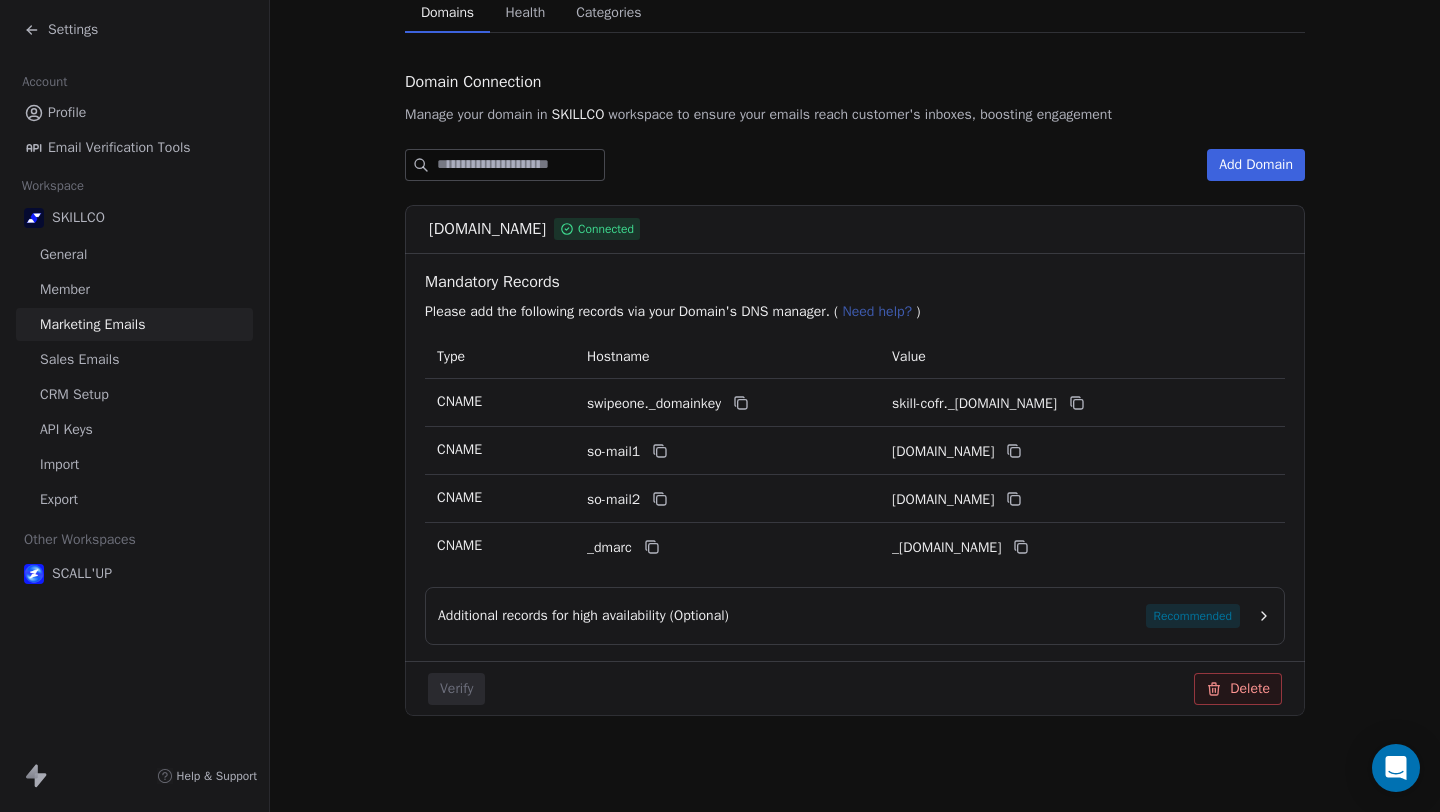 scroll, scrollTop: 169, scrollLeft: 0, axis: vertical 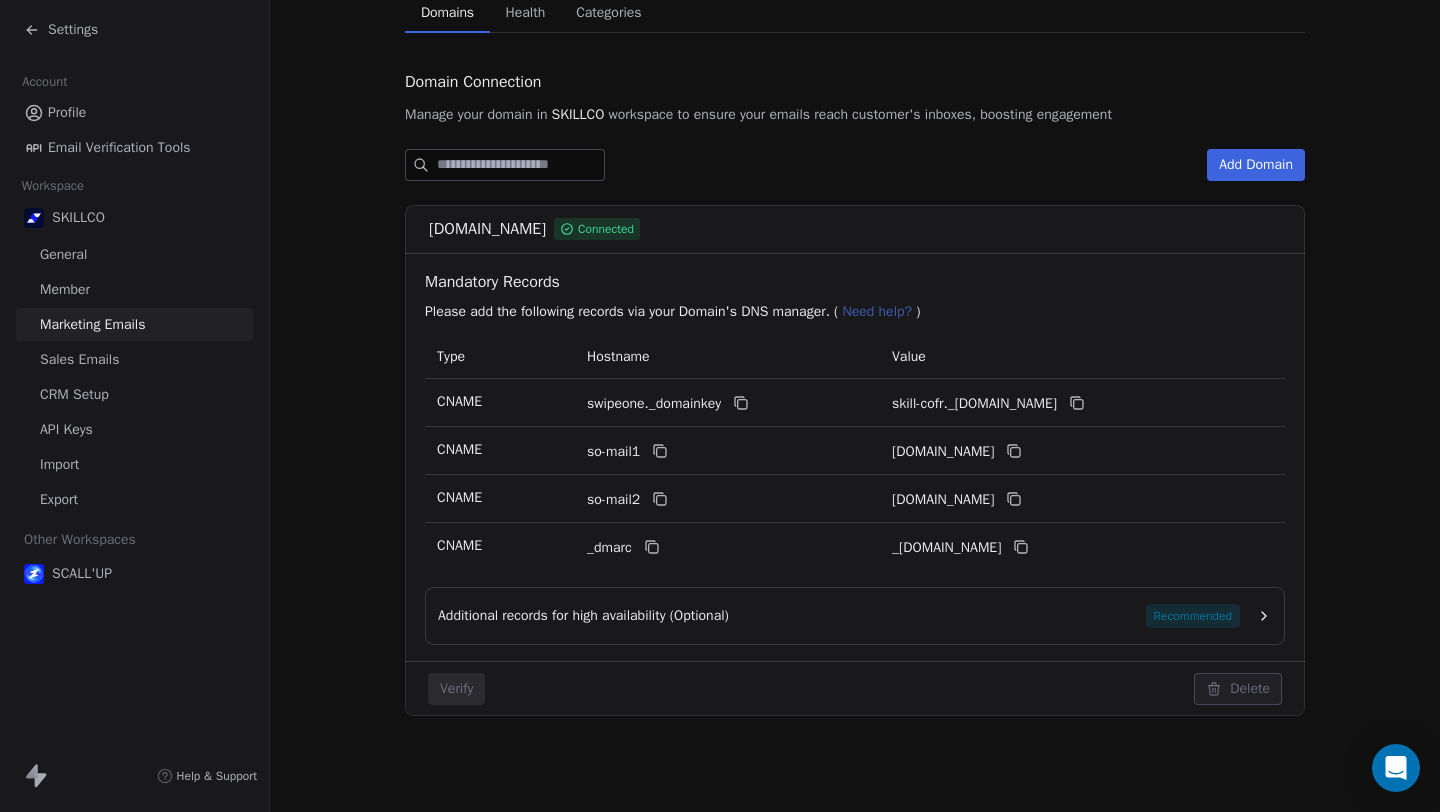 click on "Sales Emails" at bounding box center (79, 359) 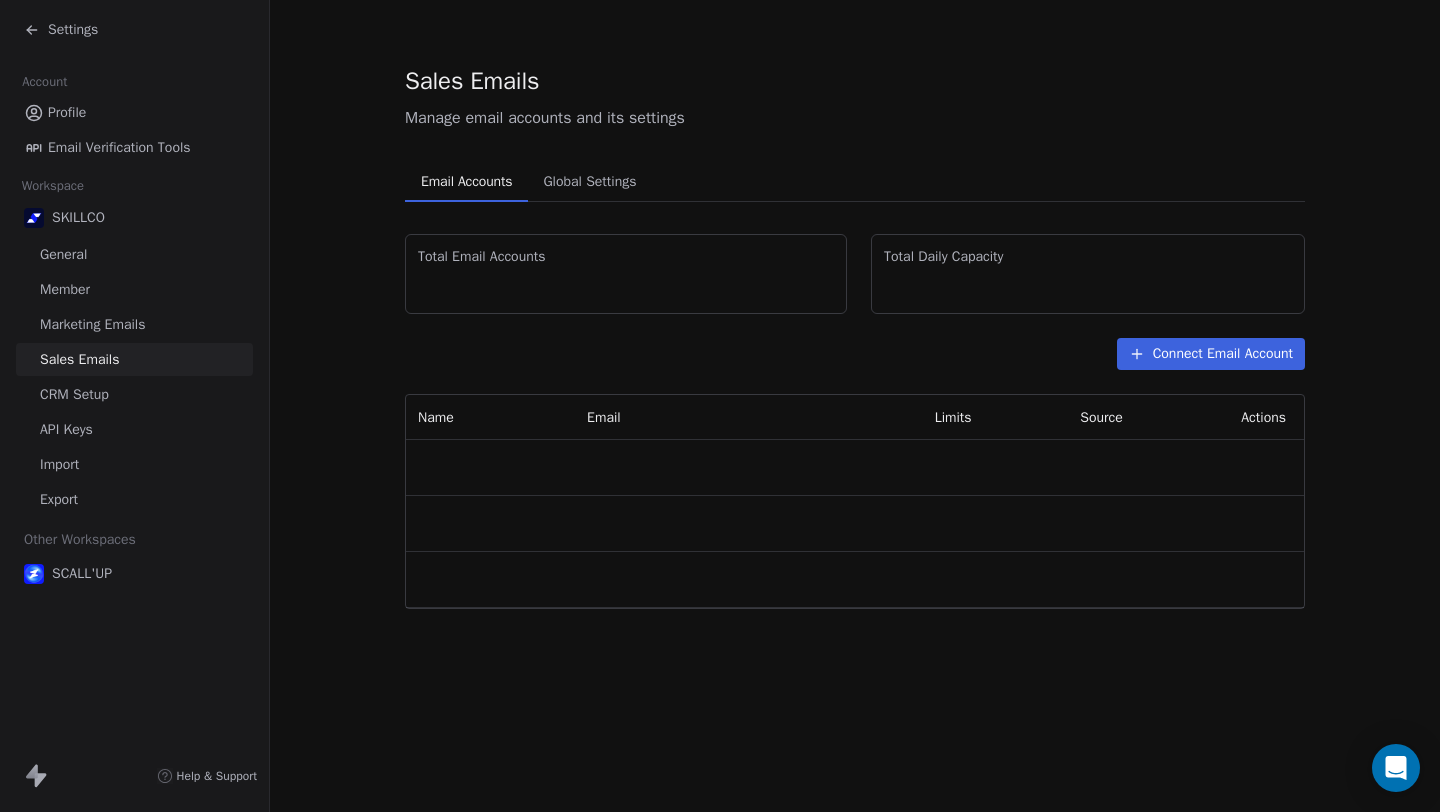 scroll, scrollTop: 0, scrollLeft: 0, axis: both 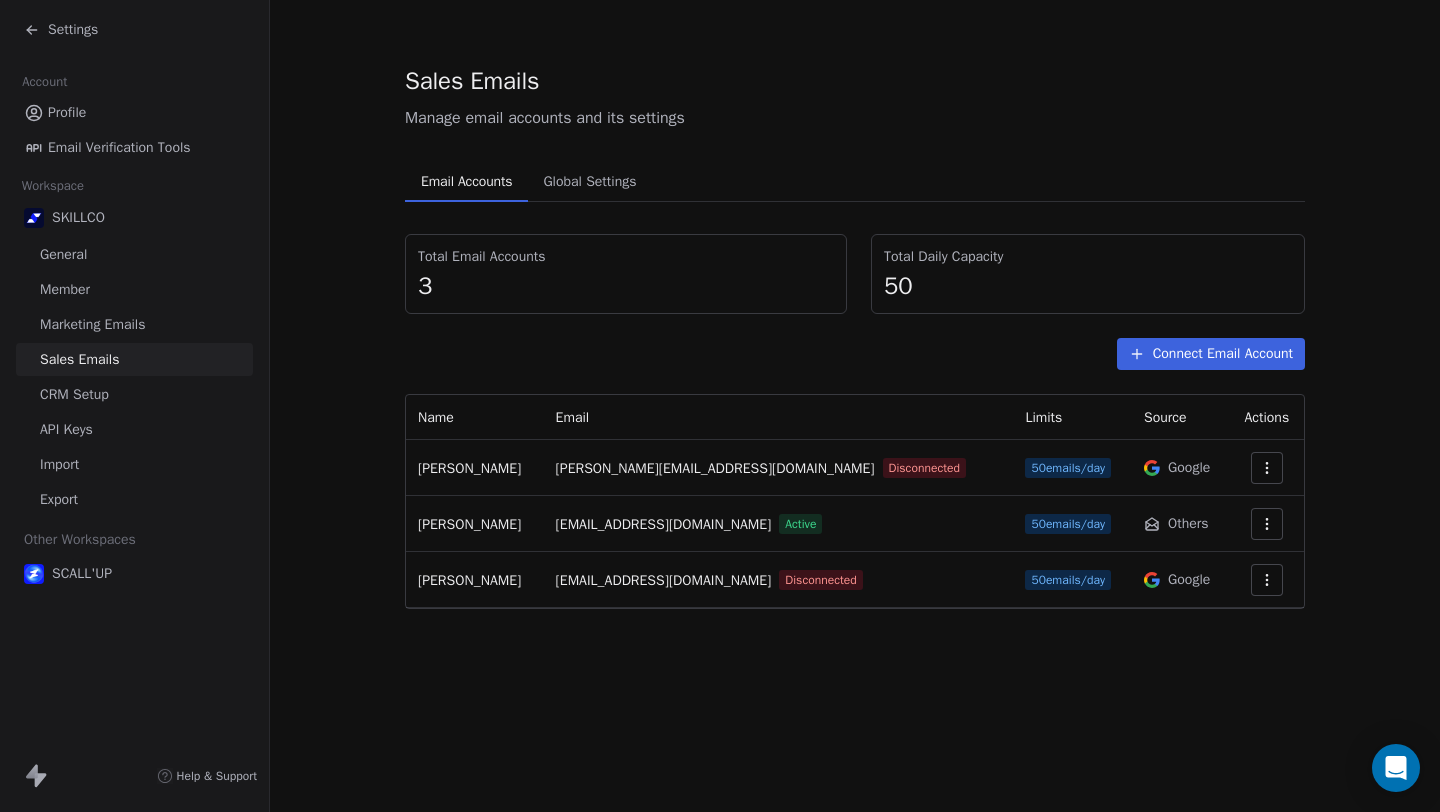 click at bounding box center [1267, 580] 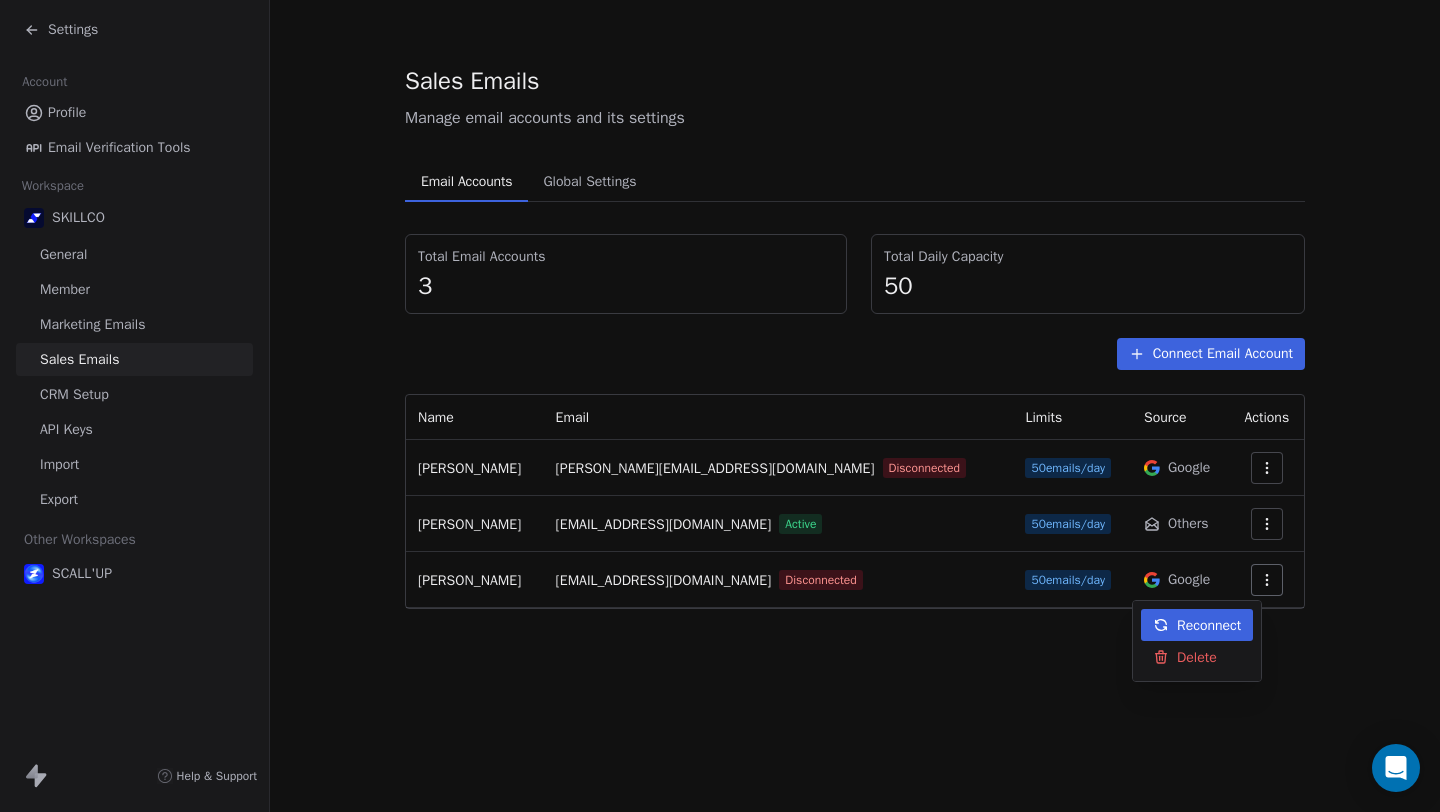 click on "Reconnect" at bounding box center [1209, 625] 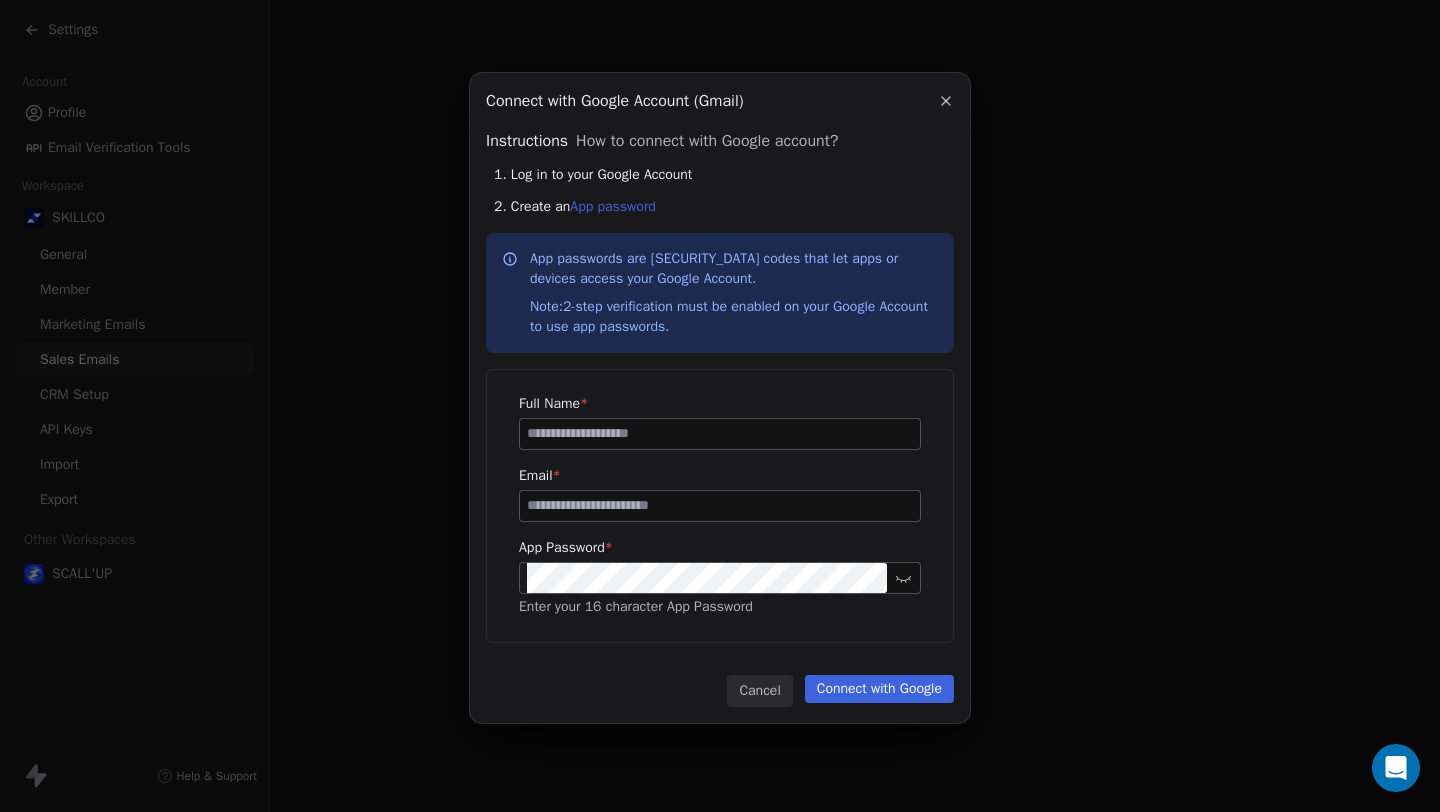 click at bounding box center (720, 434) 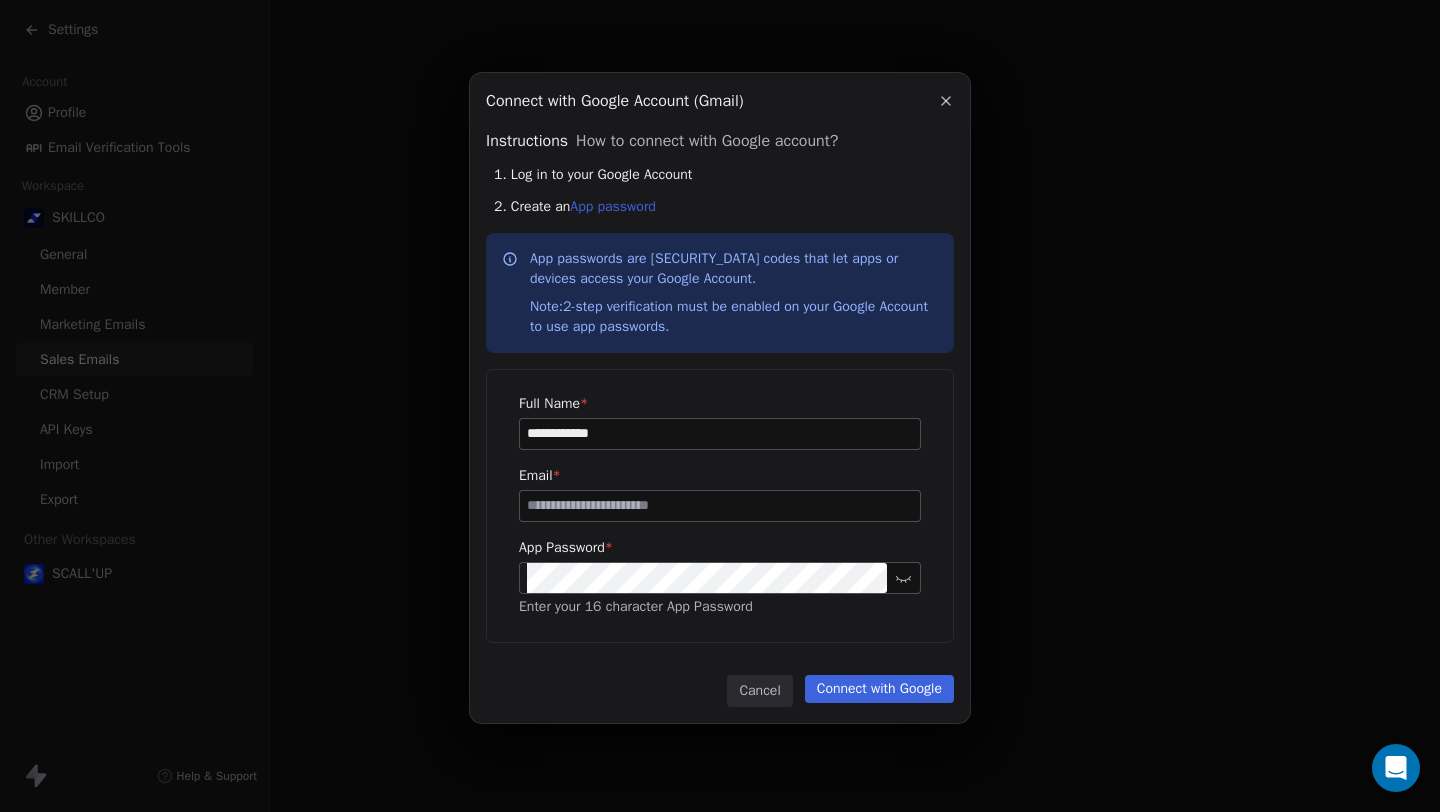 type on "**********" 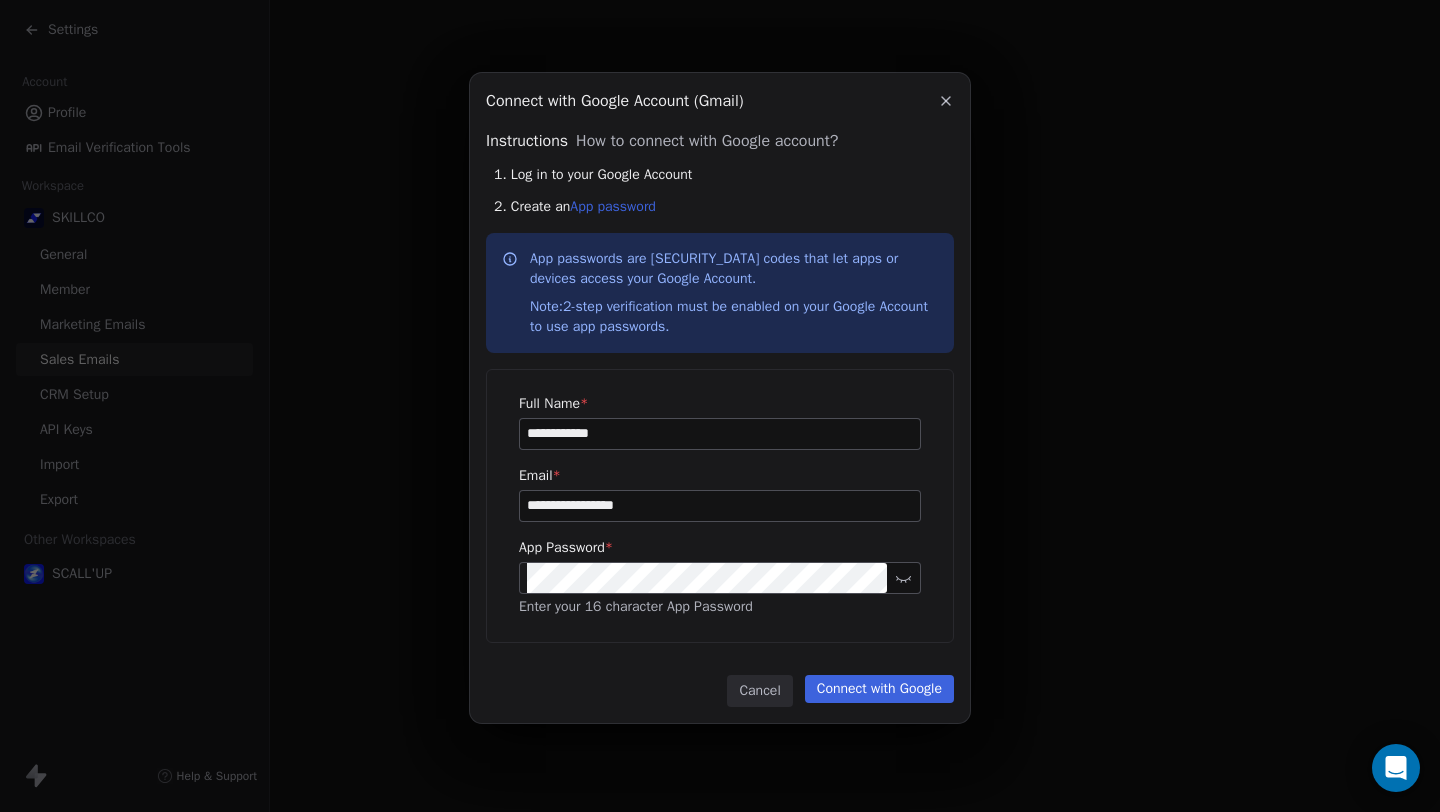 type on "**********" 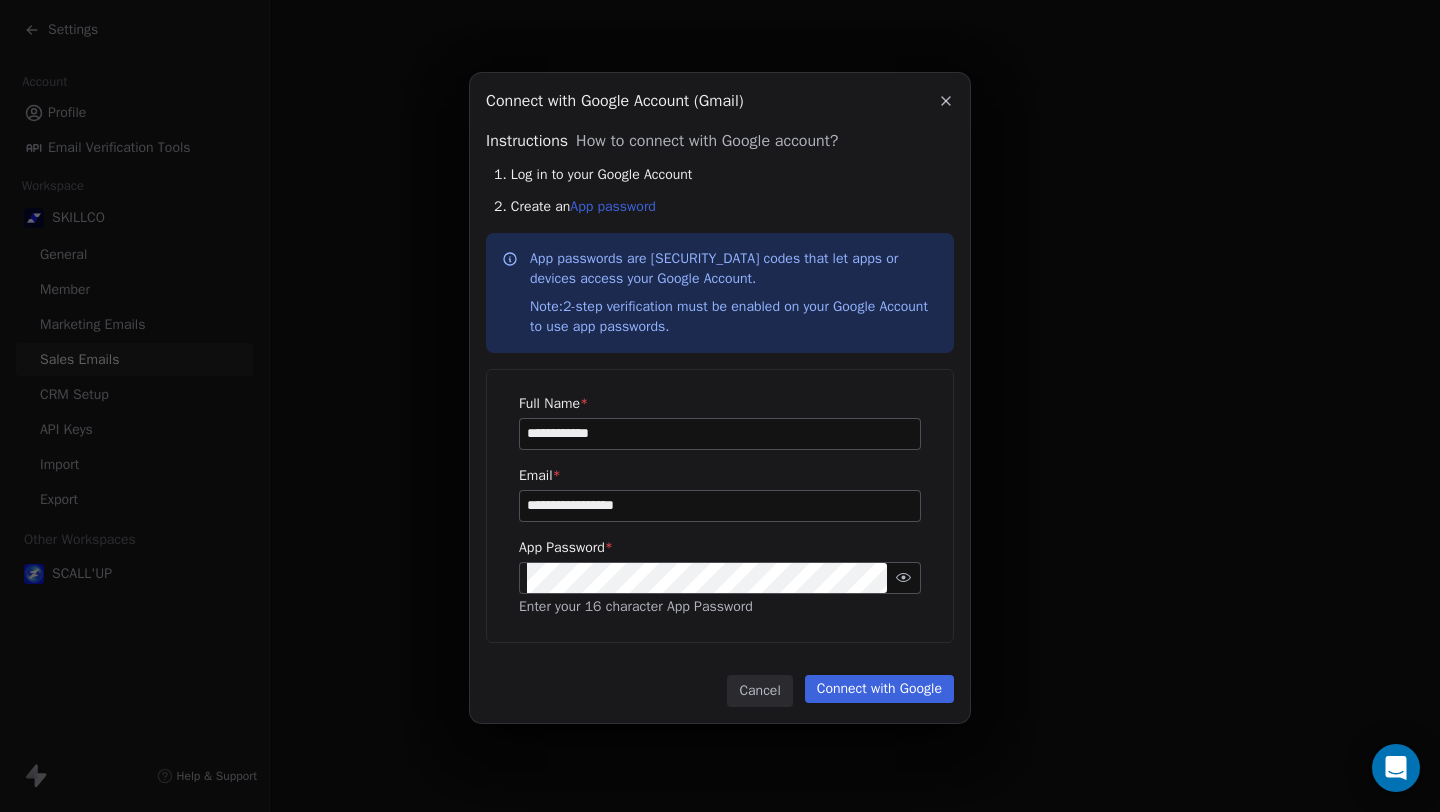 click on "Connect with Google" at bounding box center [879, 689] 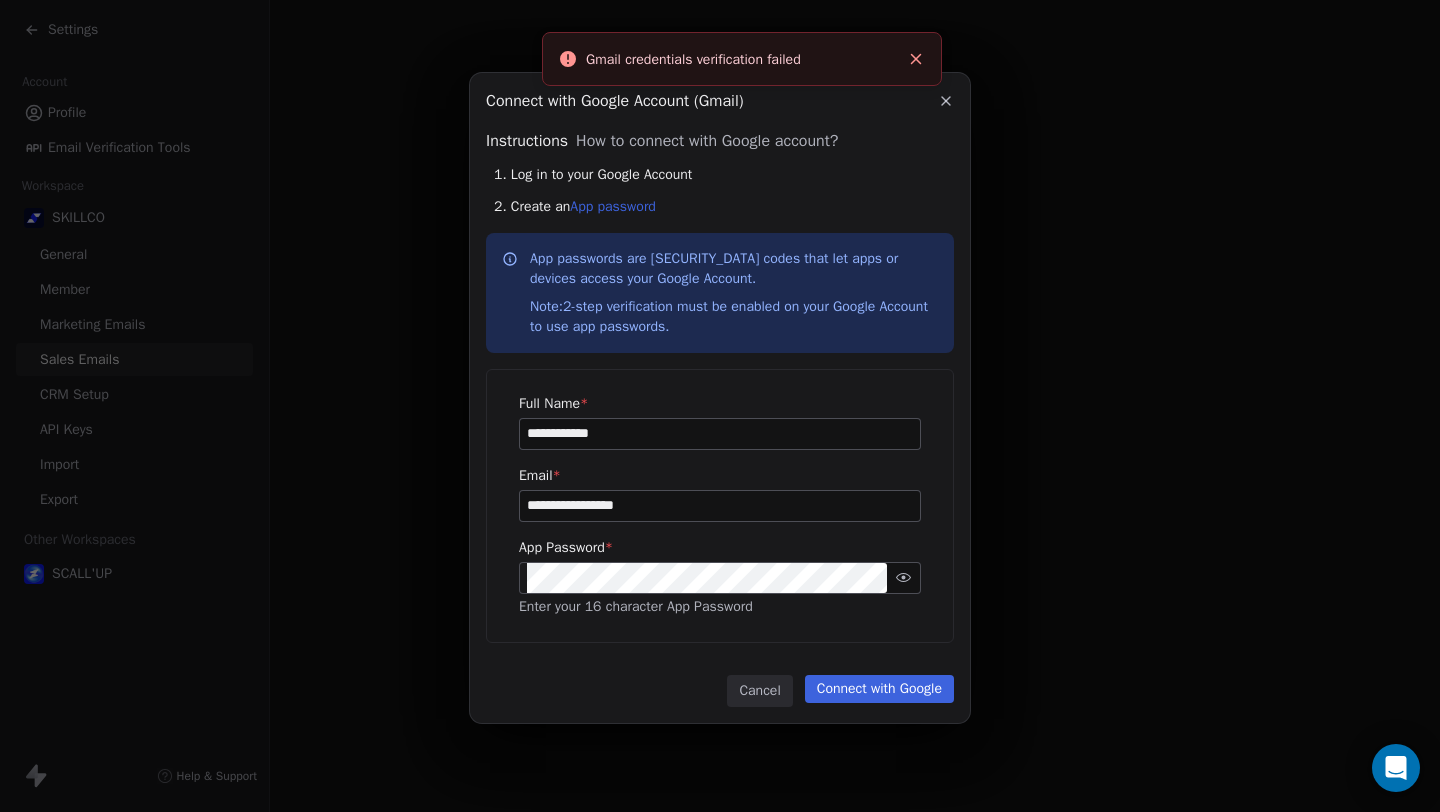 click 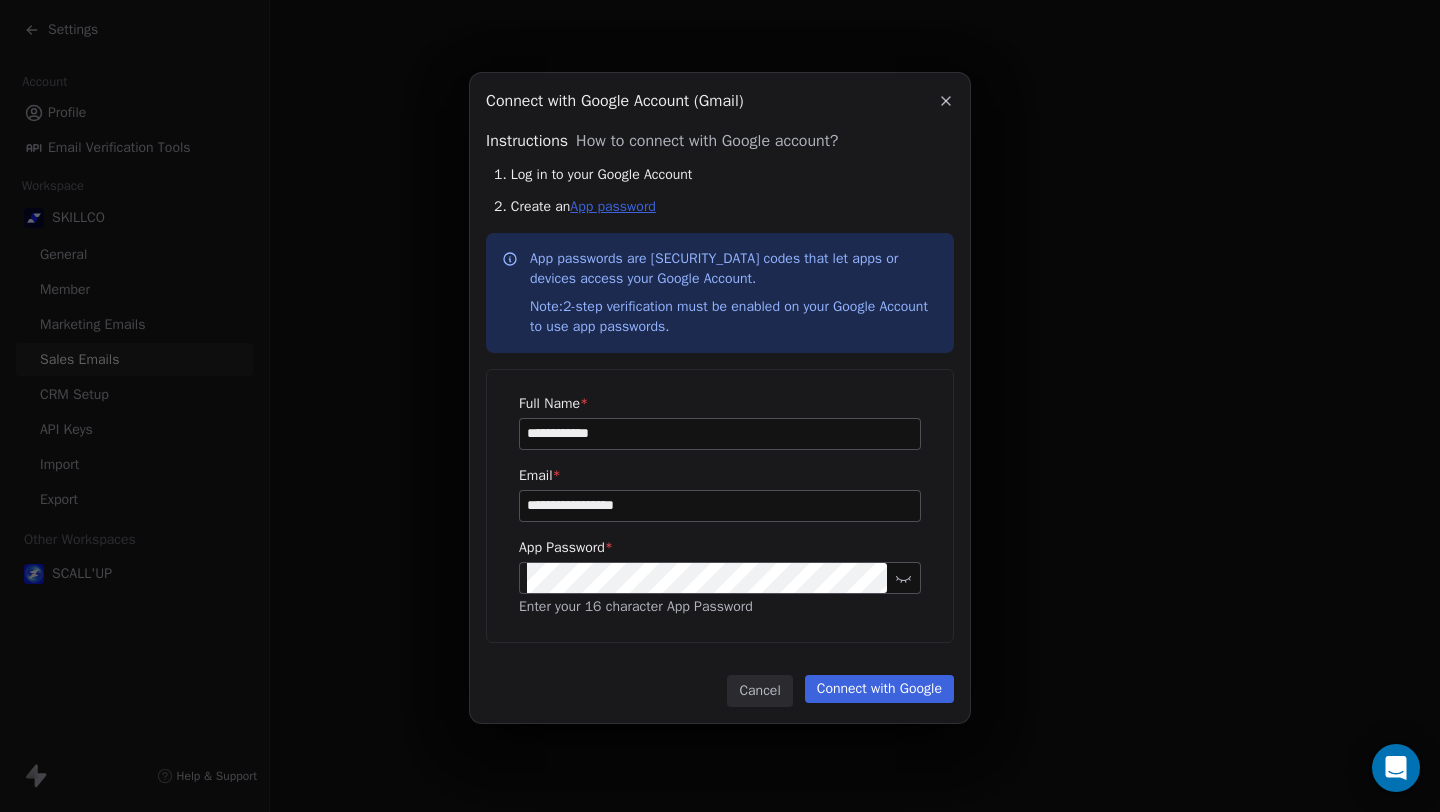 click on "App password" at bounding box center [613, 206] 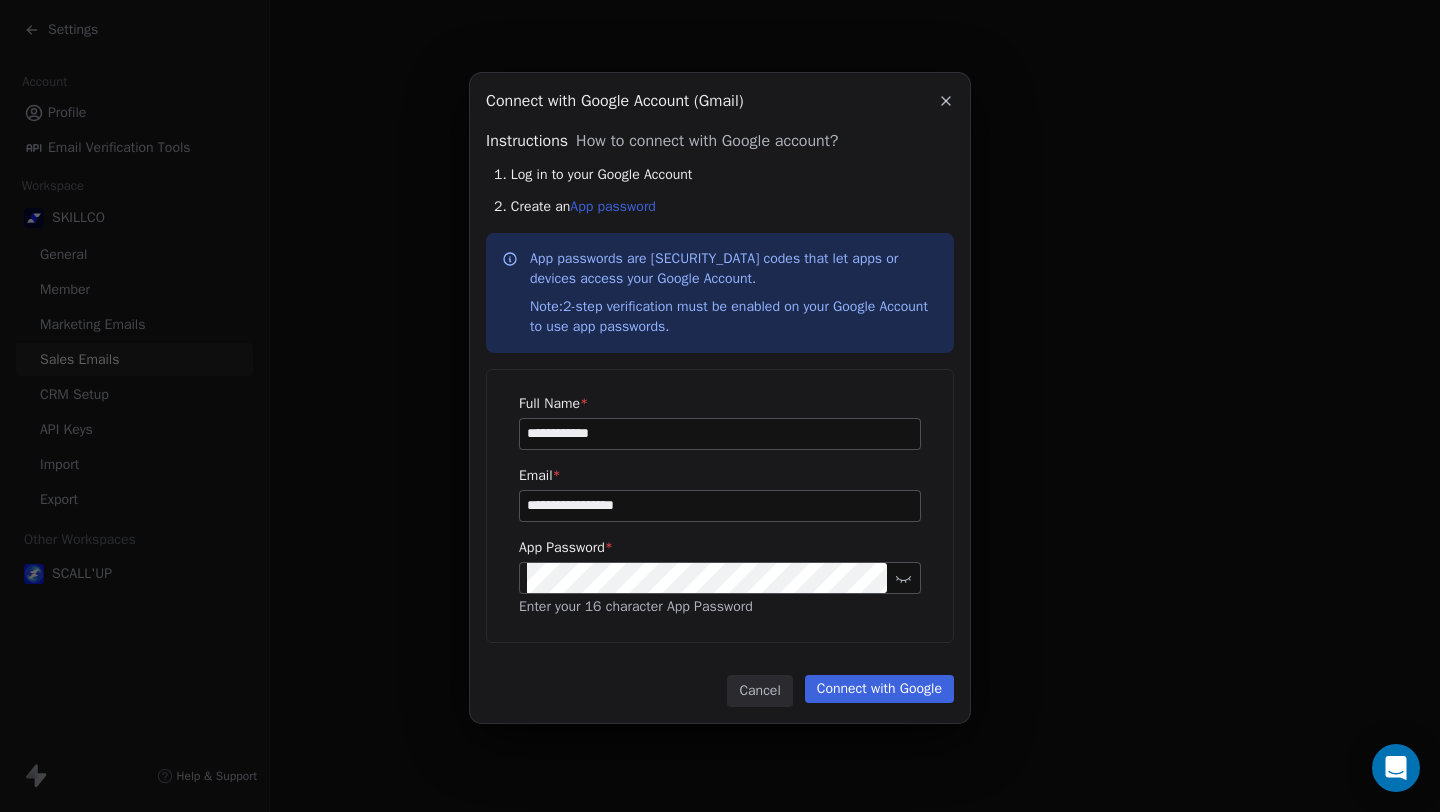 click on "App Password  *" at bounding box center (720, 548) 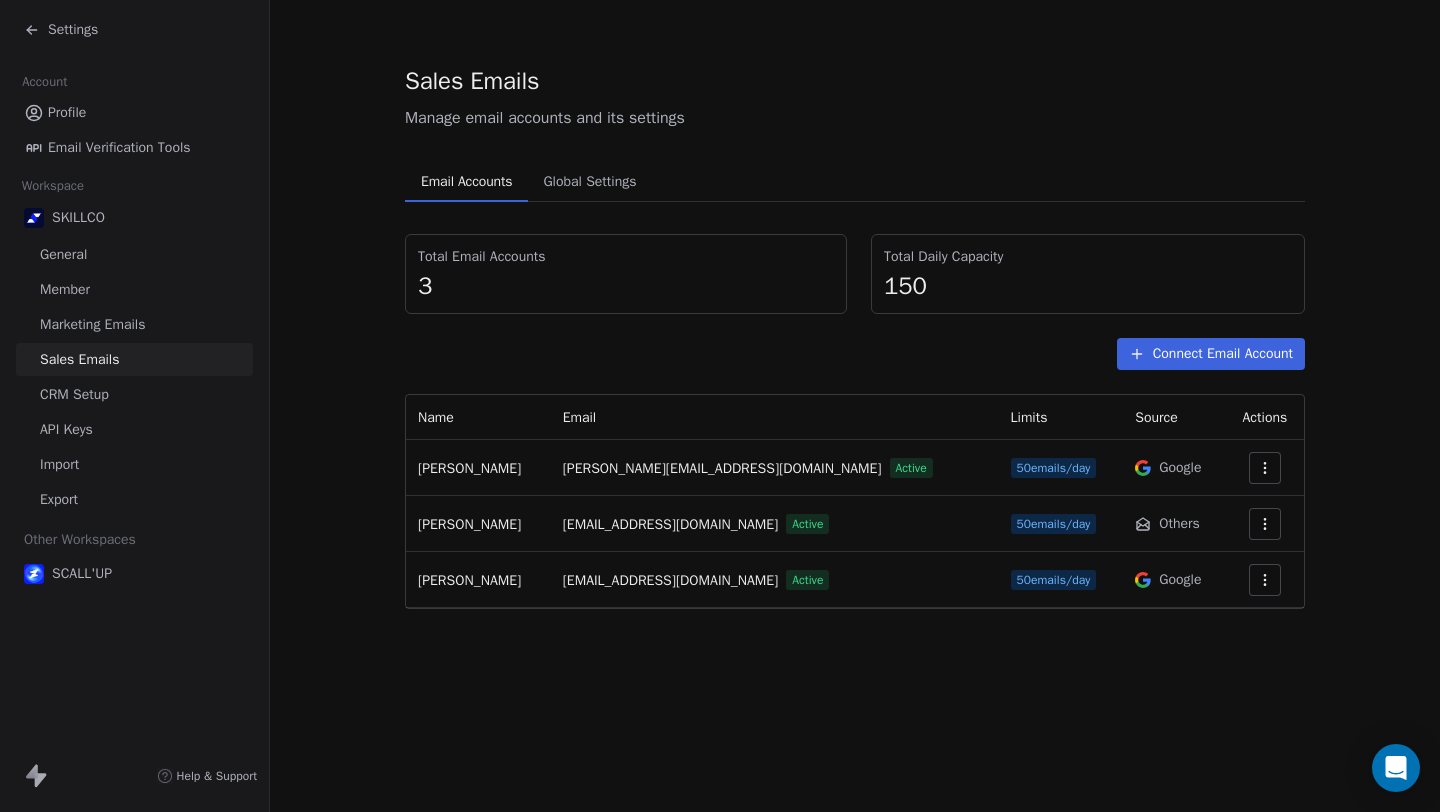 click on "Settings" at bounding box center (73, 30) 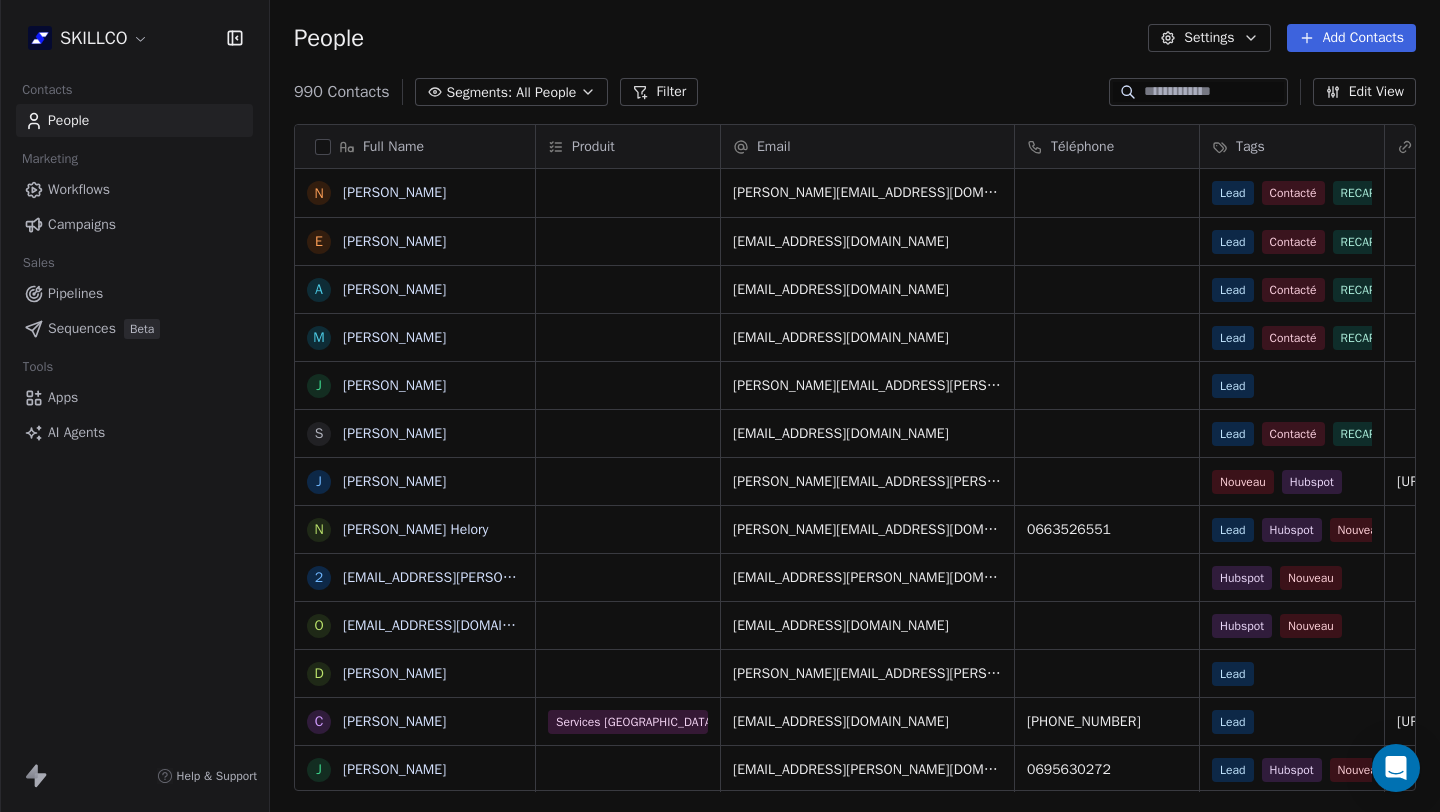 scroll, scrollTop: 16, scrollLeft: 16, axis: both 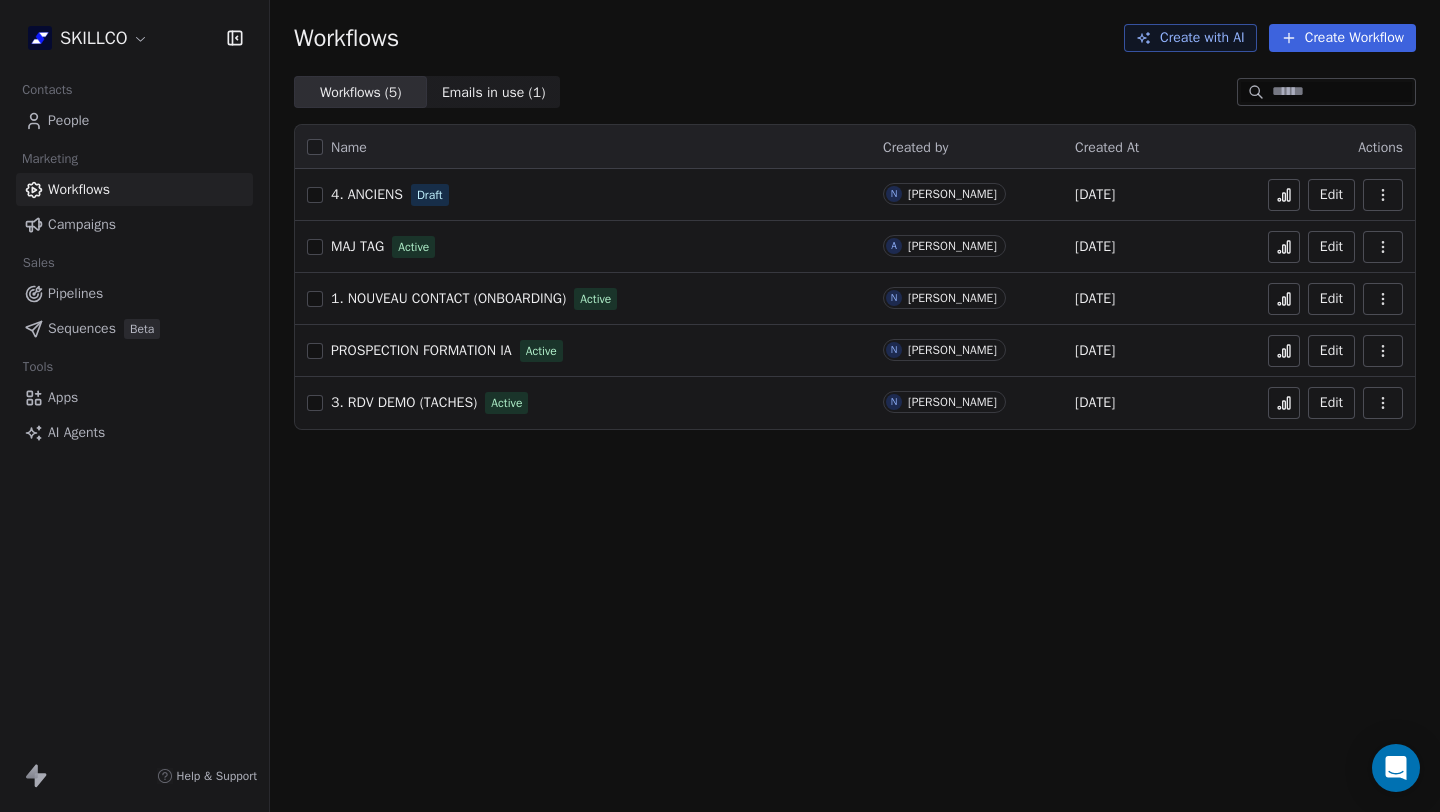 click on "1. NOUVEAU CONTACT (ONBOARDING)" at bounding box center [448, 298] 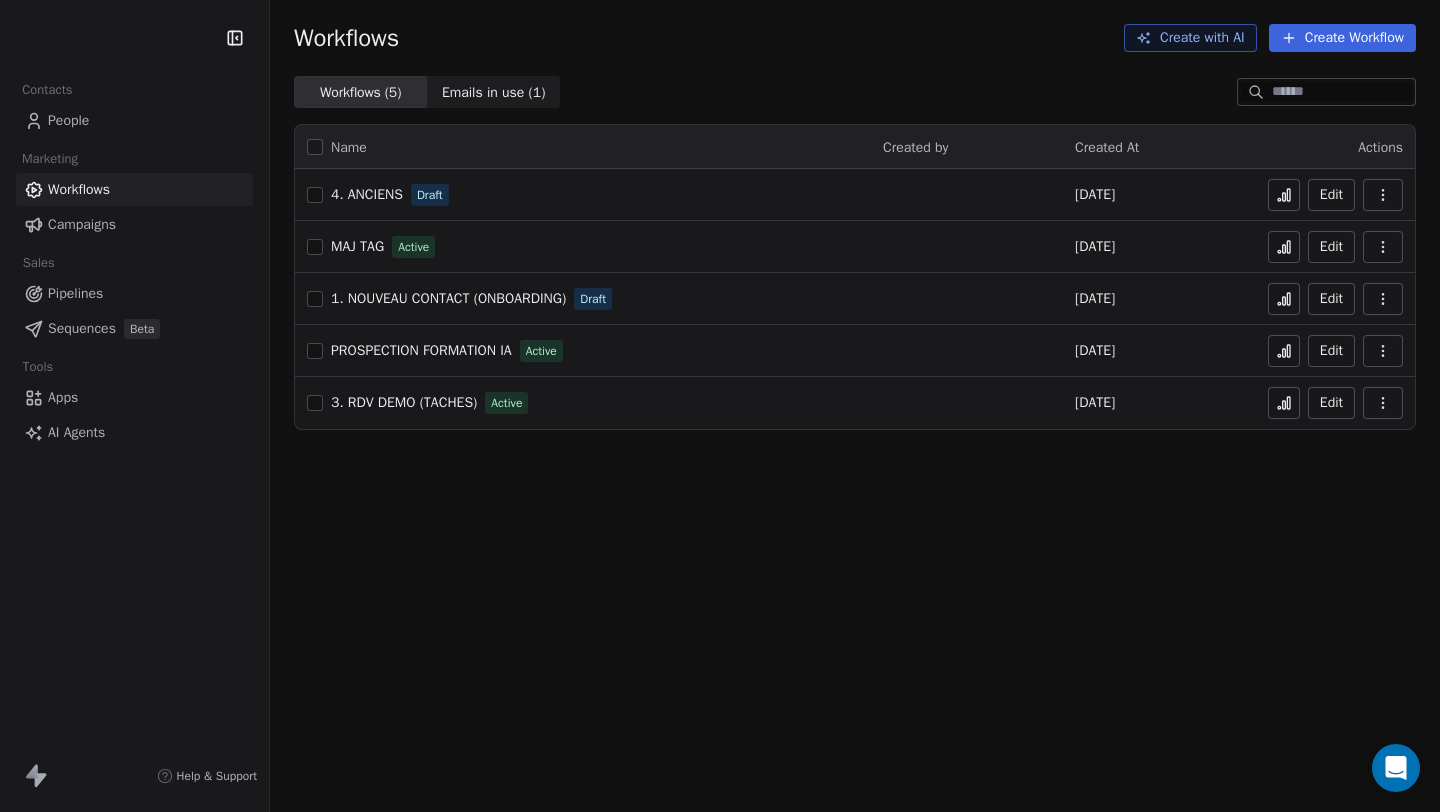 scroll, scrollTop: 0, scrollLeft: 0, axis: both 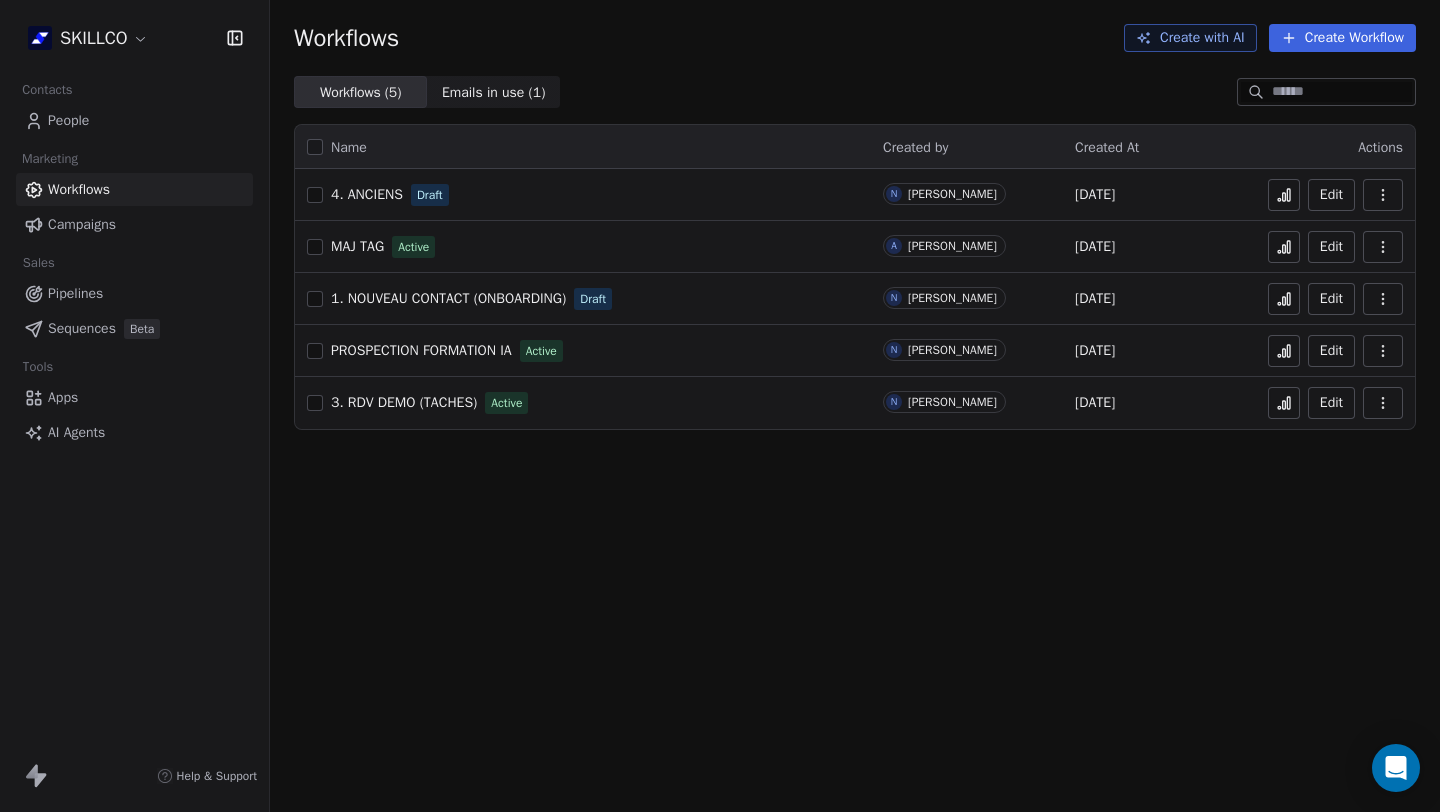 click at bounding box center [1383, 299] 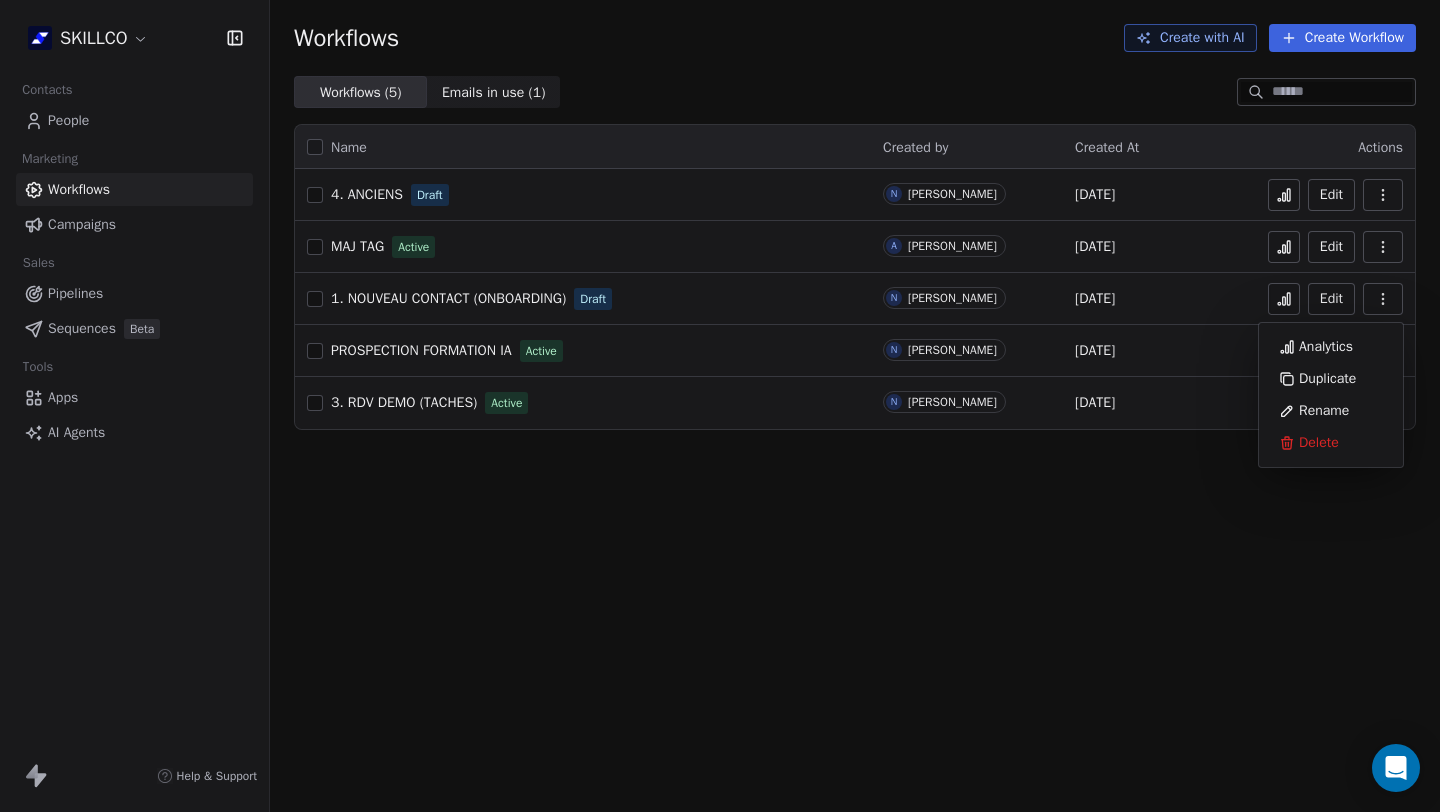 click on "Edit" at bounding box center (1331, 299) 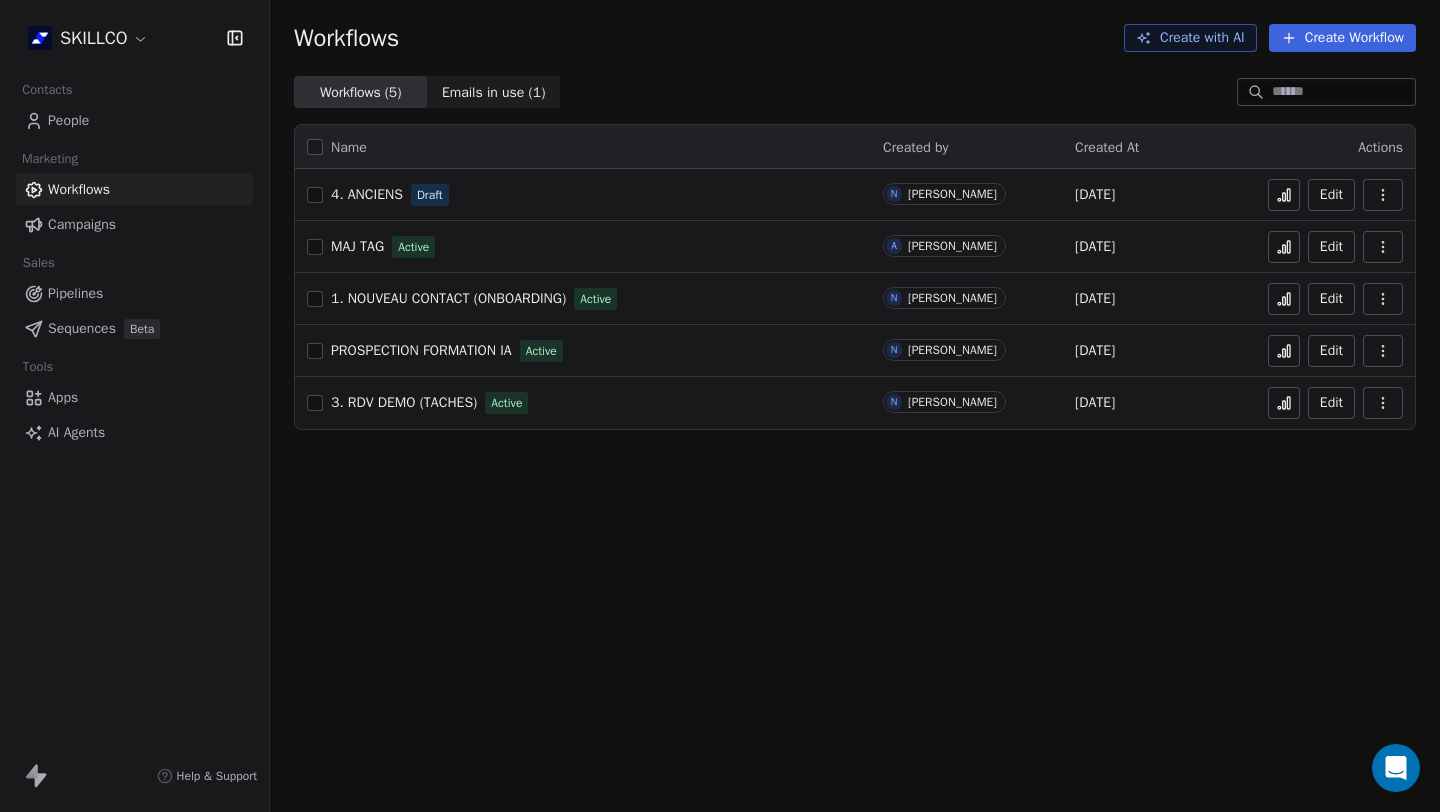 scroll, scrollTop: 0, scrollLeft: 0, axis: both 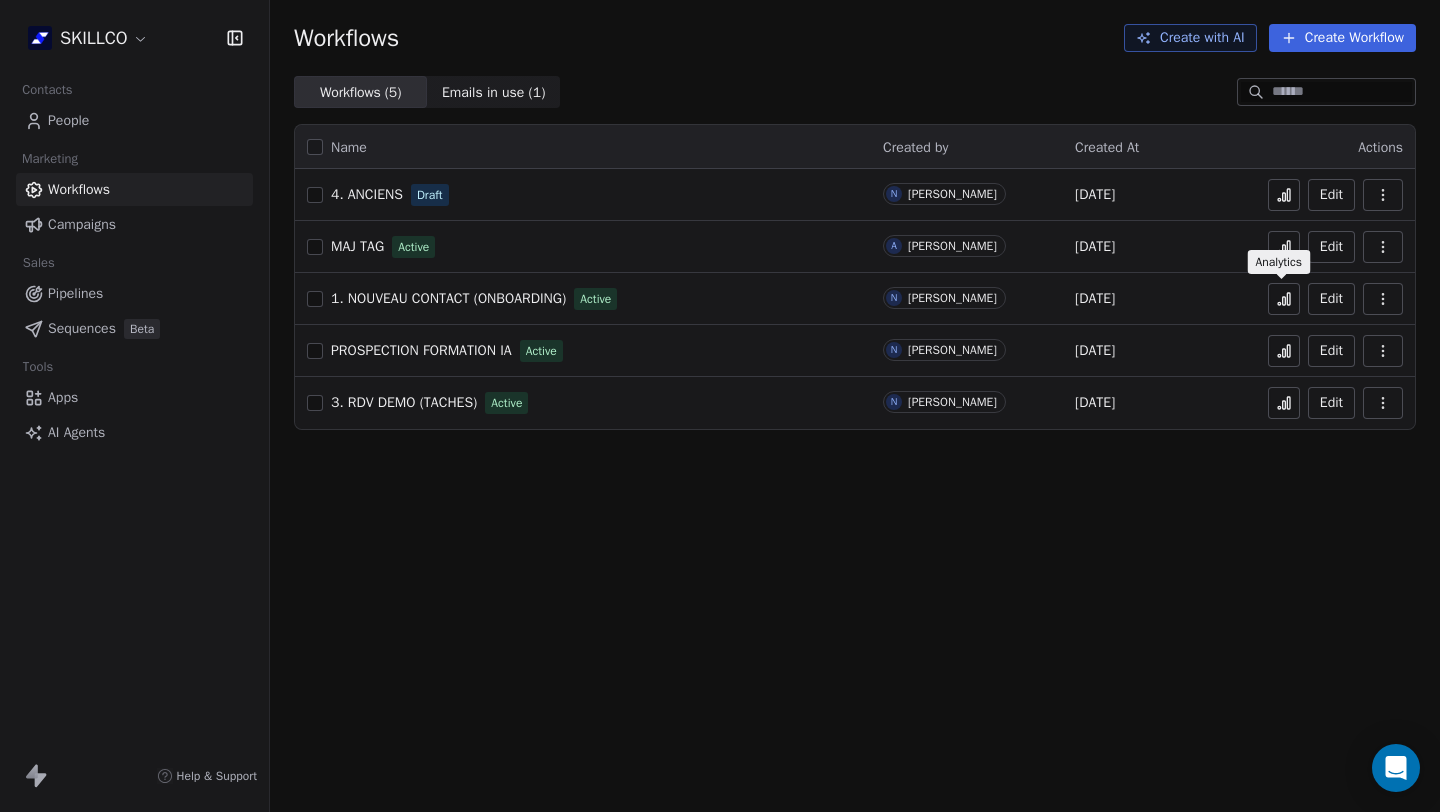 click 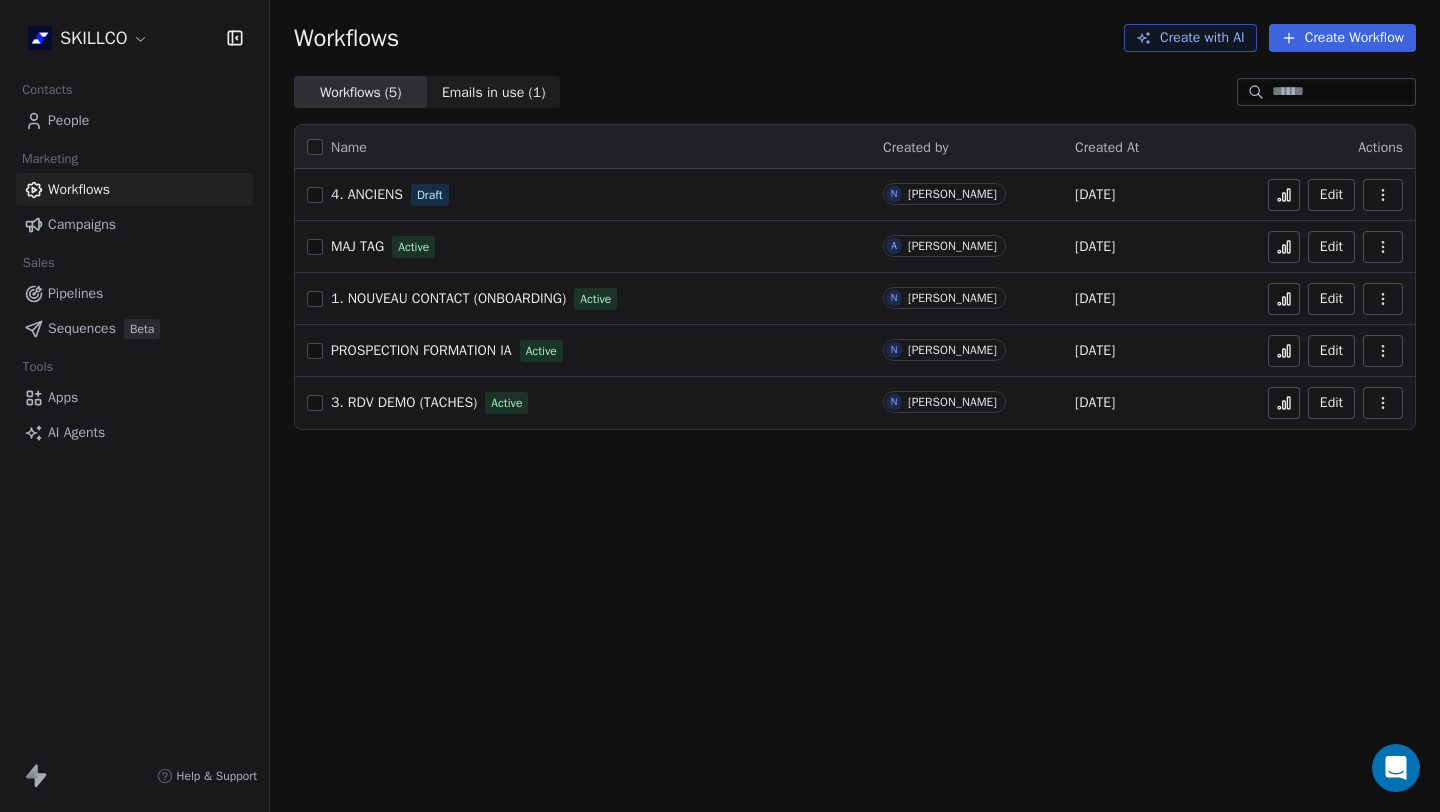 scroll, scrollTop: 0, scrollLeft: 0, axis: both 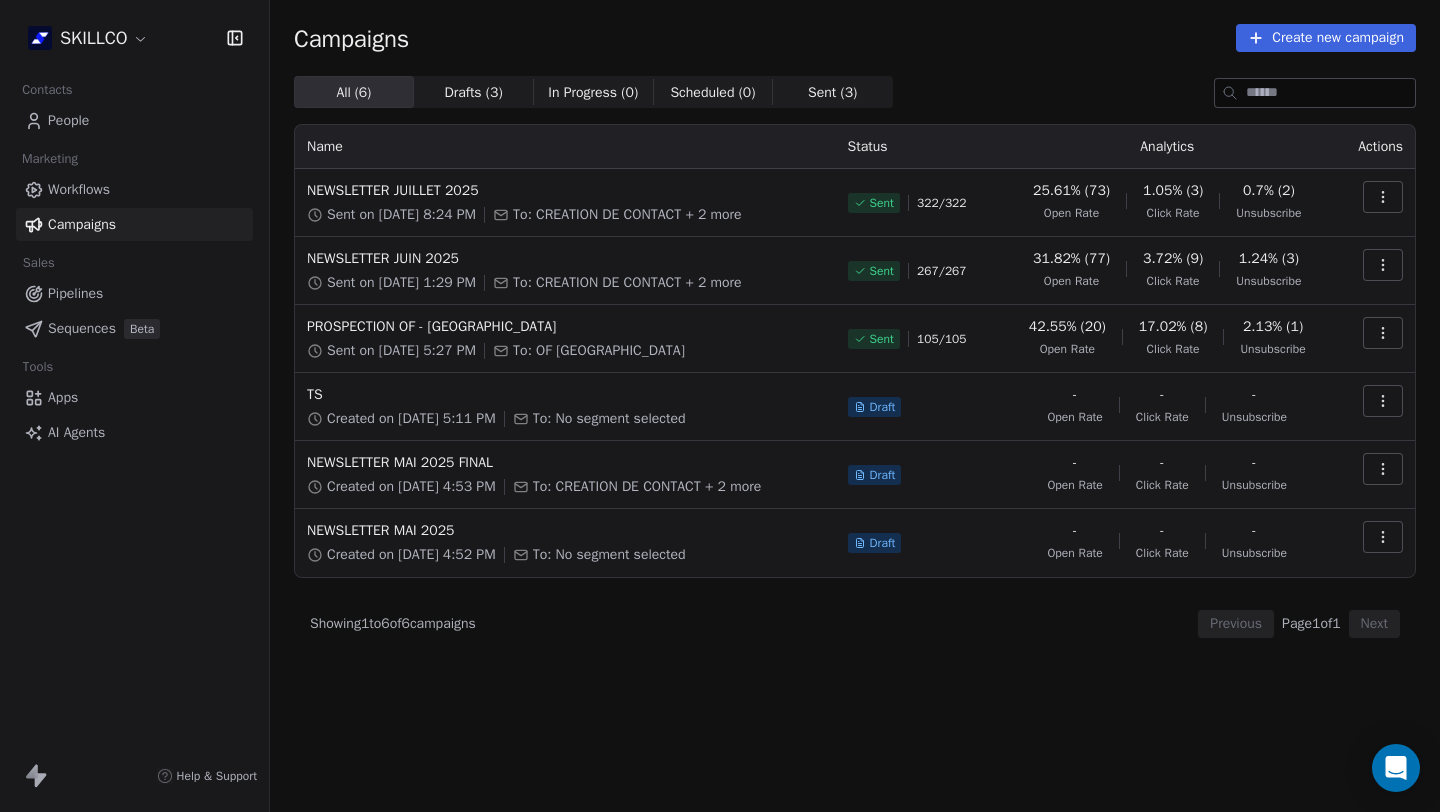 click on "Workflows" at bounding box center (134, 189) 